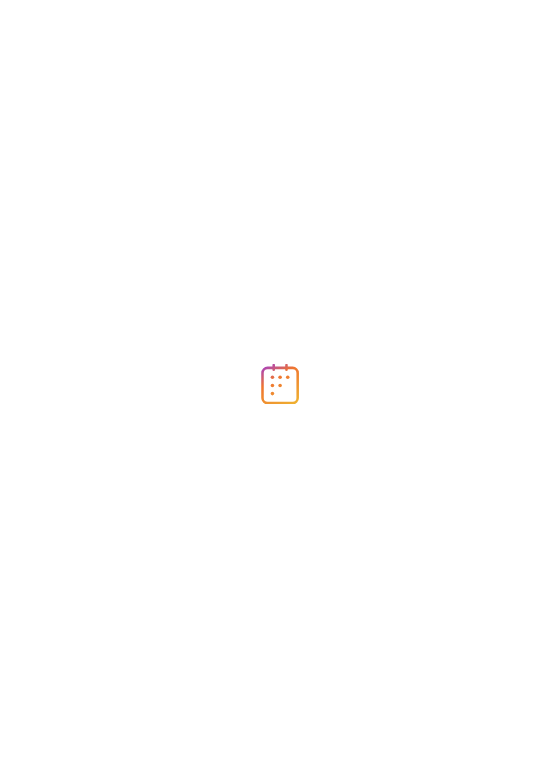 scroll, scrollTop: 0, scrollLeft: 0, axis: both 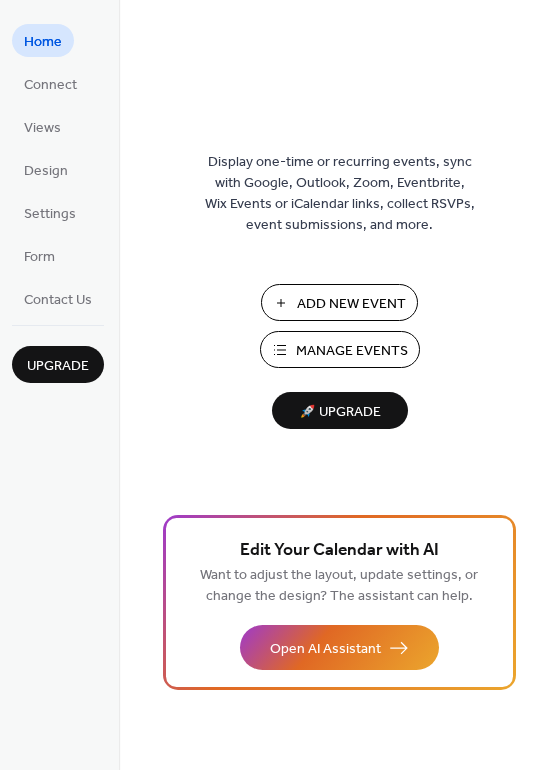 click on "Add New Event" at bounding box center [351, 304] 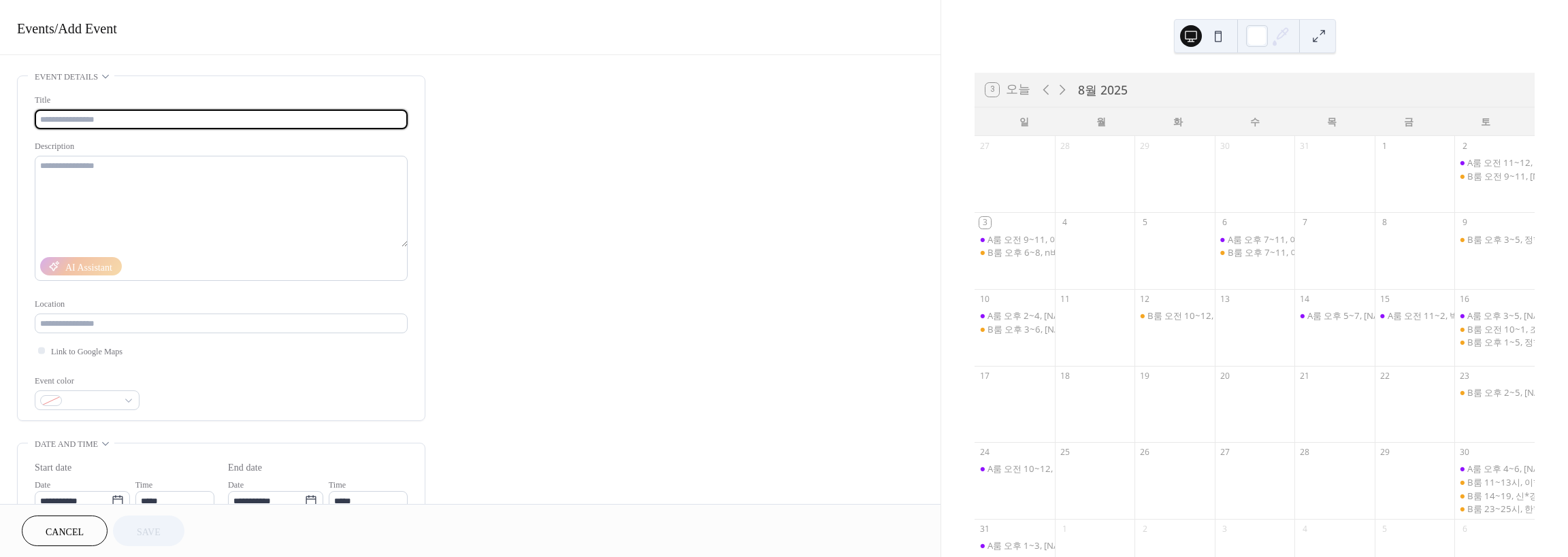scroll, scrollTop: 0, scrollLeft: 0, axis: both 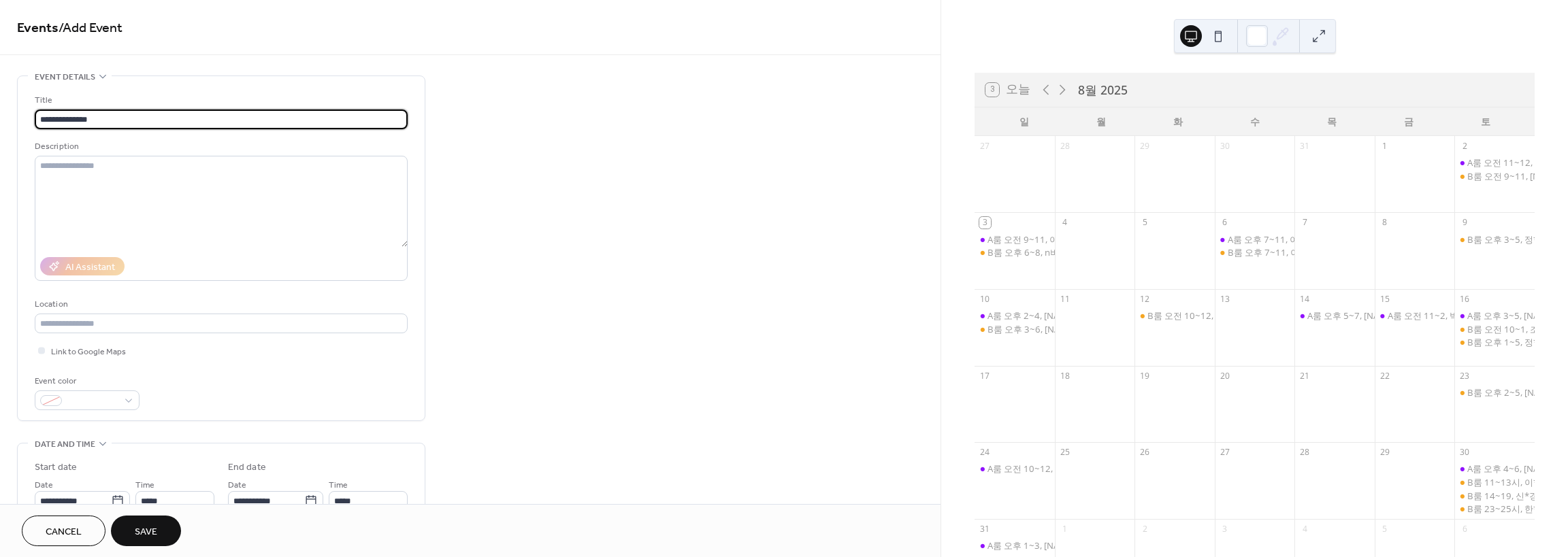 type on "**********" 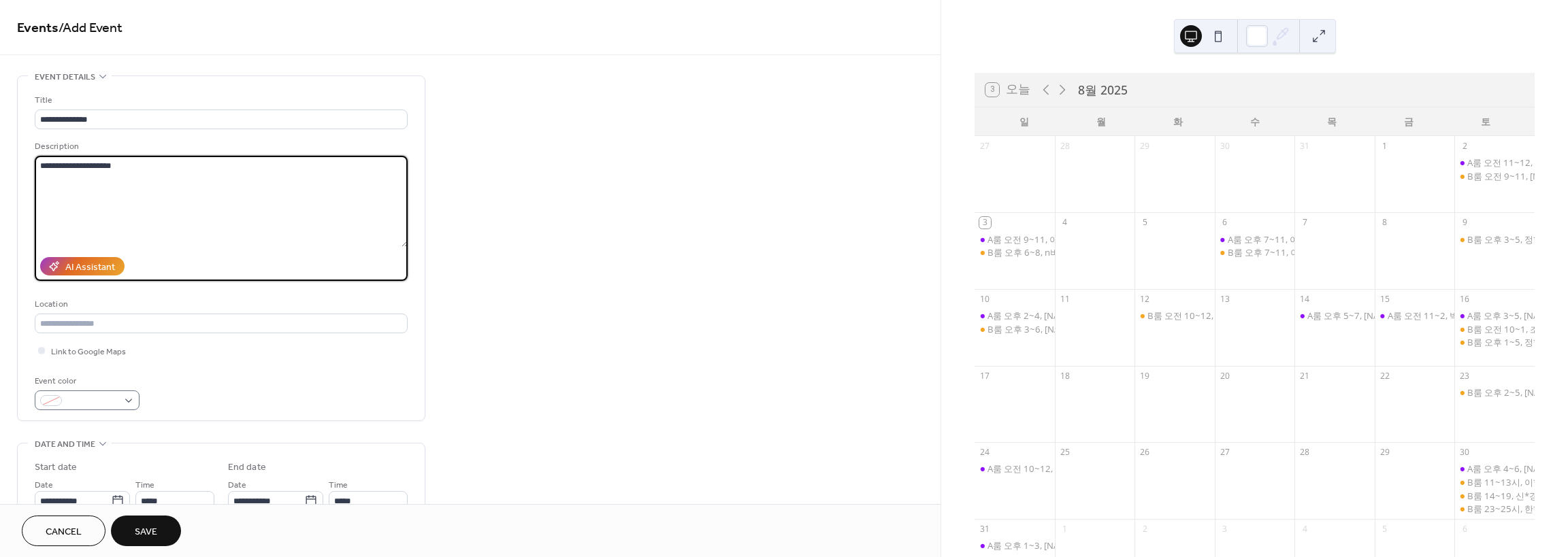 type on "**********" 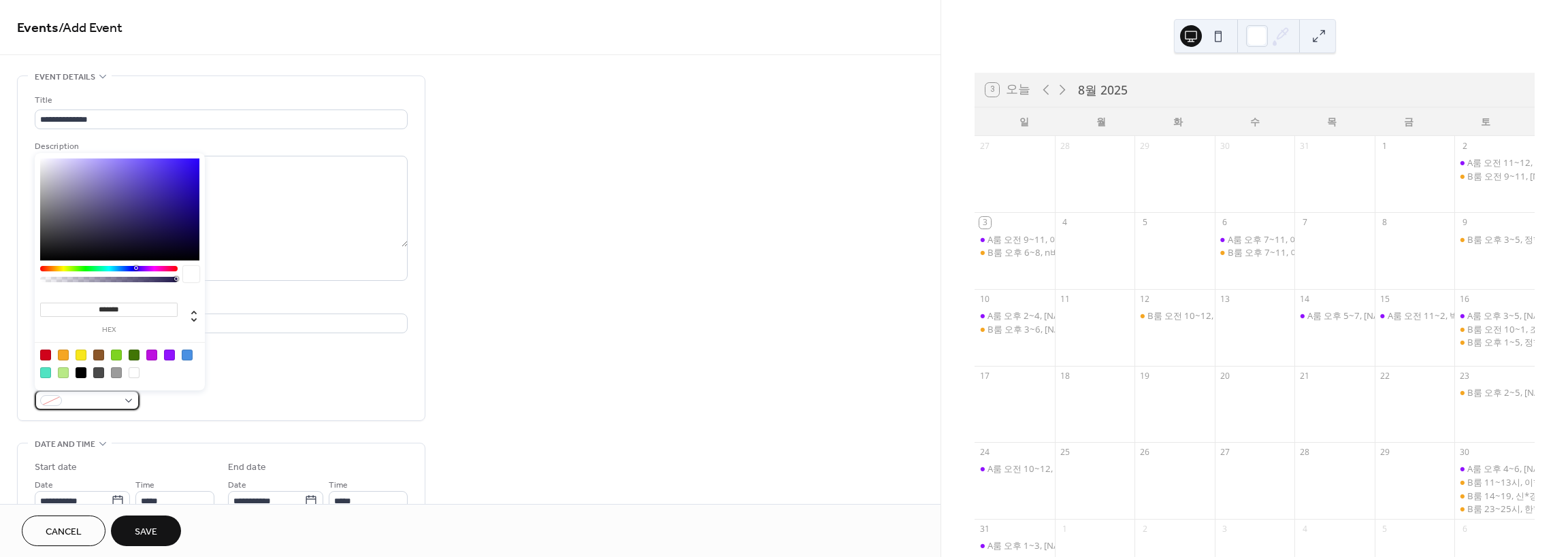 click at bounding box center (93, 401) 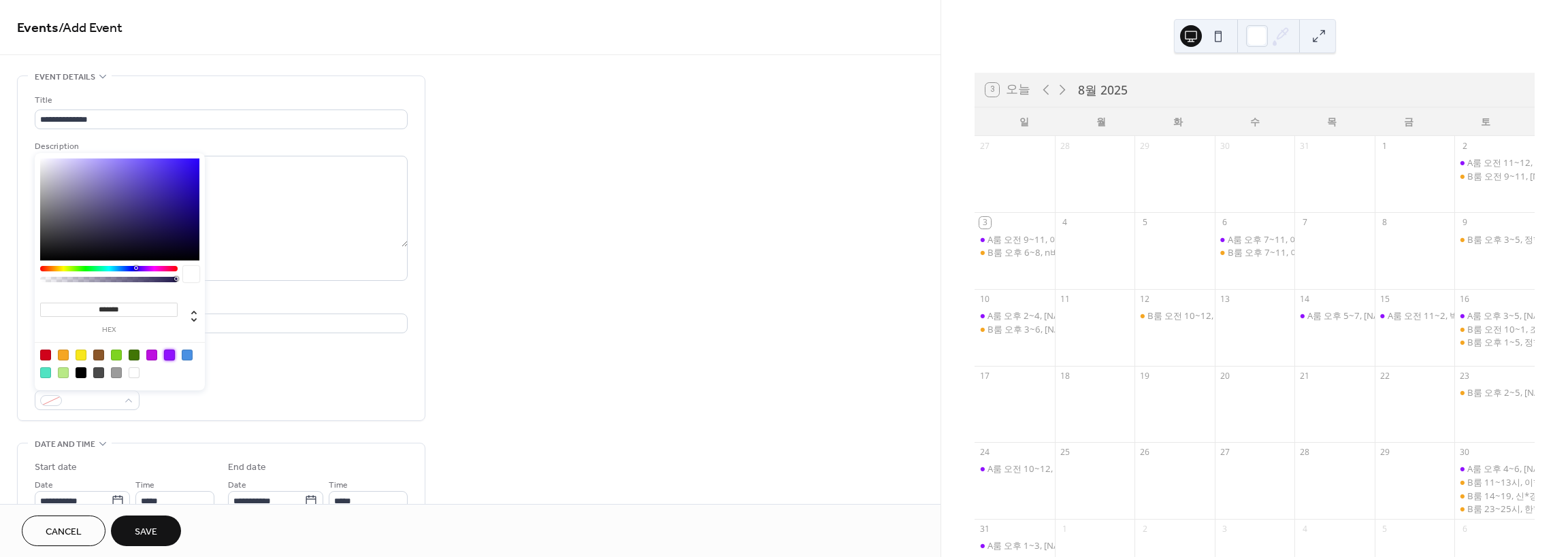 click at bounding box center (169, 355) 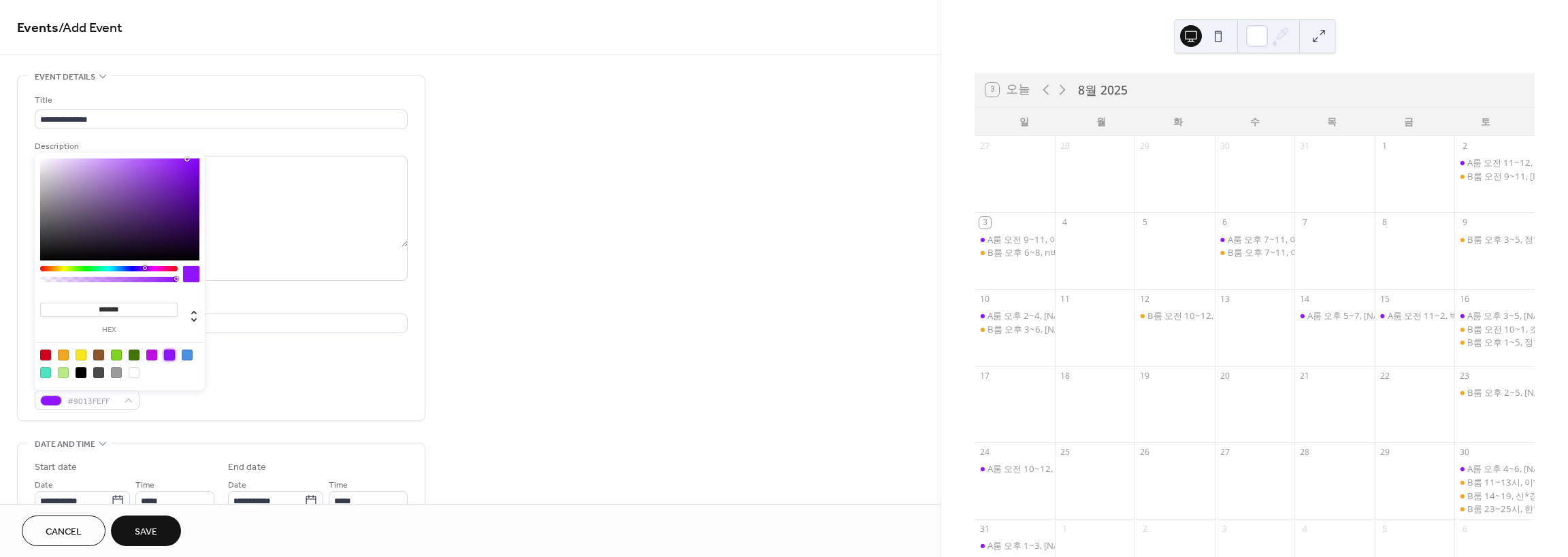 click on "Event color #9013FEFF" at bounding box center (221, 392) 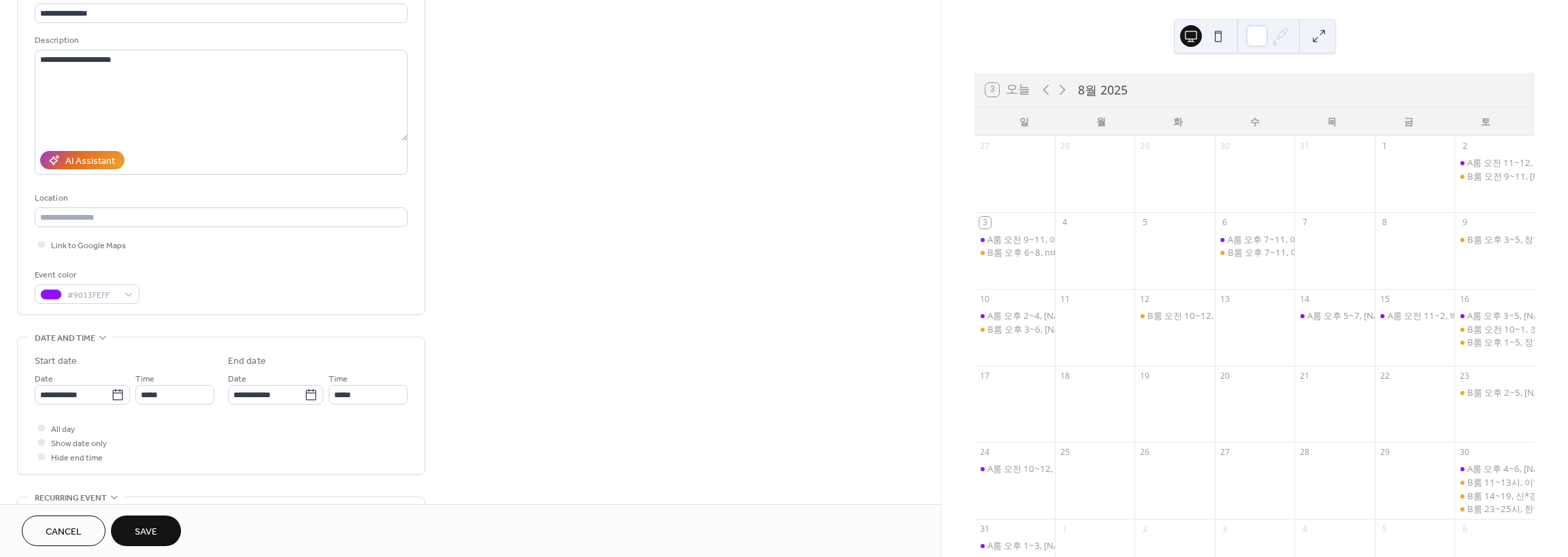 scroll, scrollTop: 136, scrollLeft: 0, axis: vertical 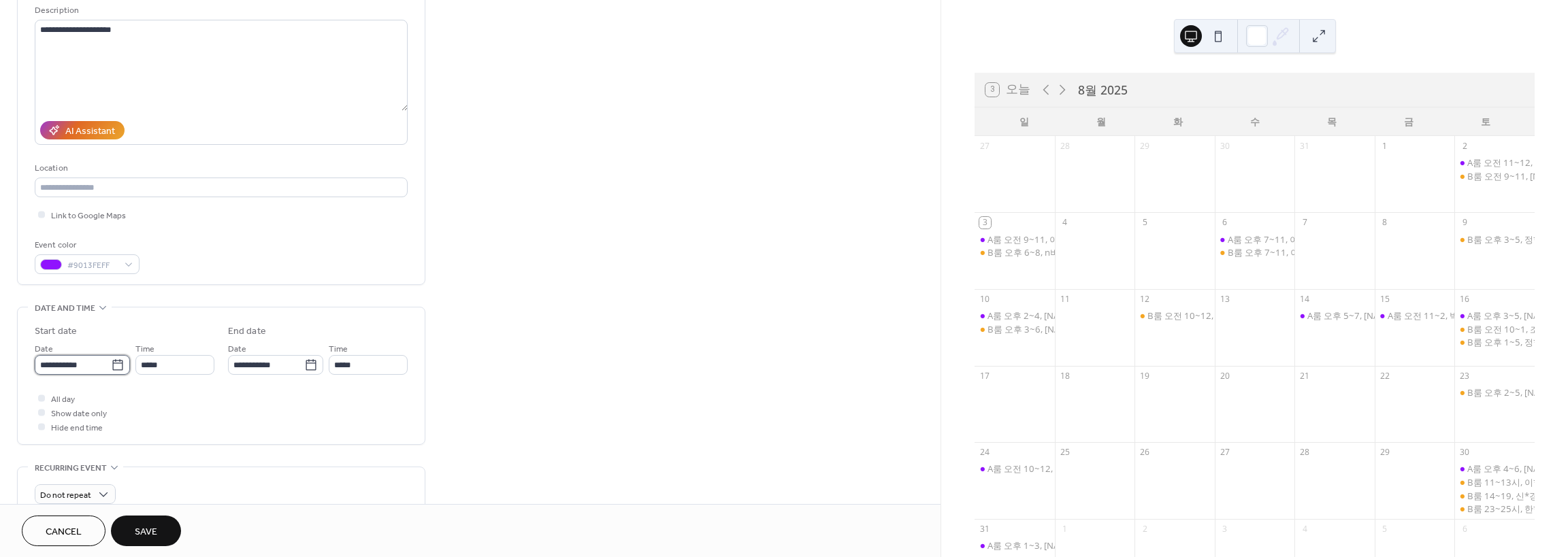 click on "**********" at bounding box center [73, 365] 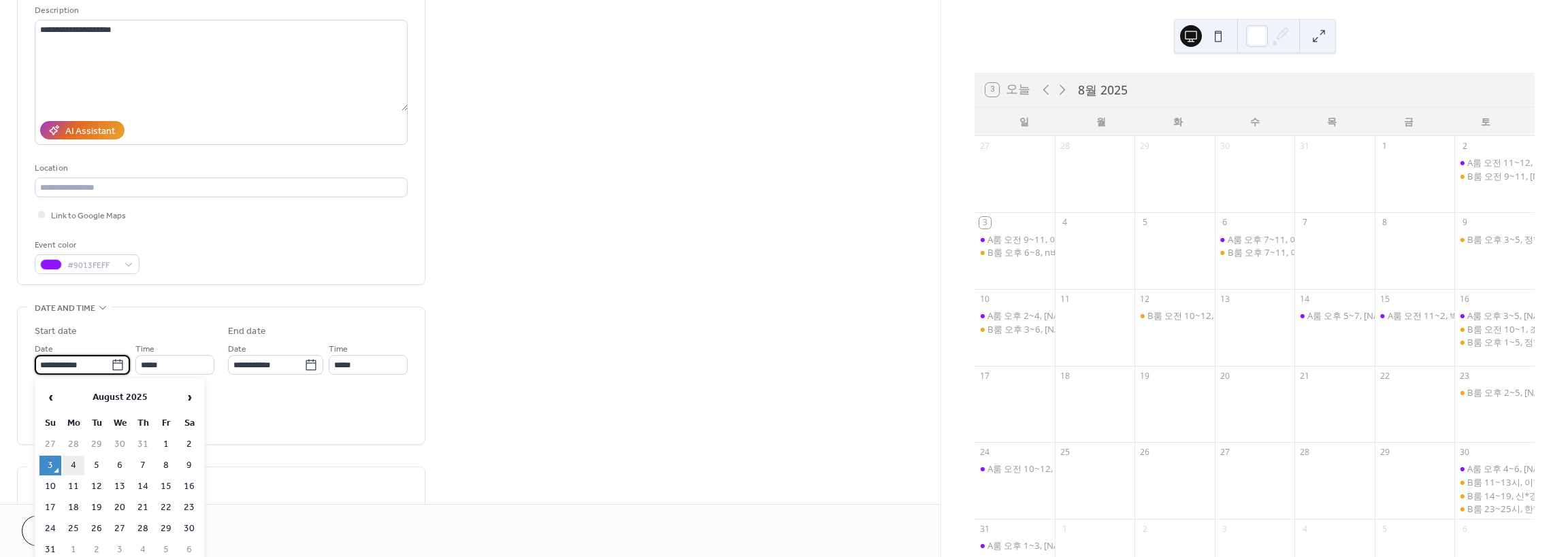 click on "4" at bounding box center (74, 465) 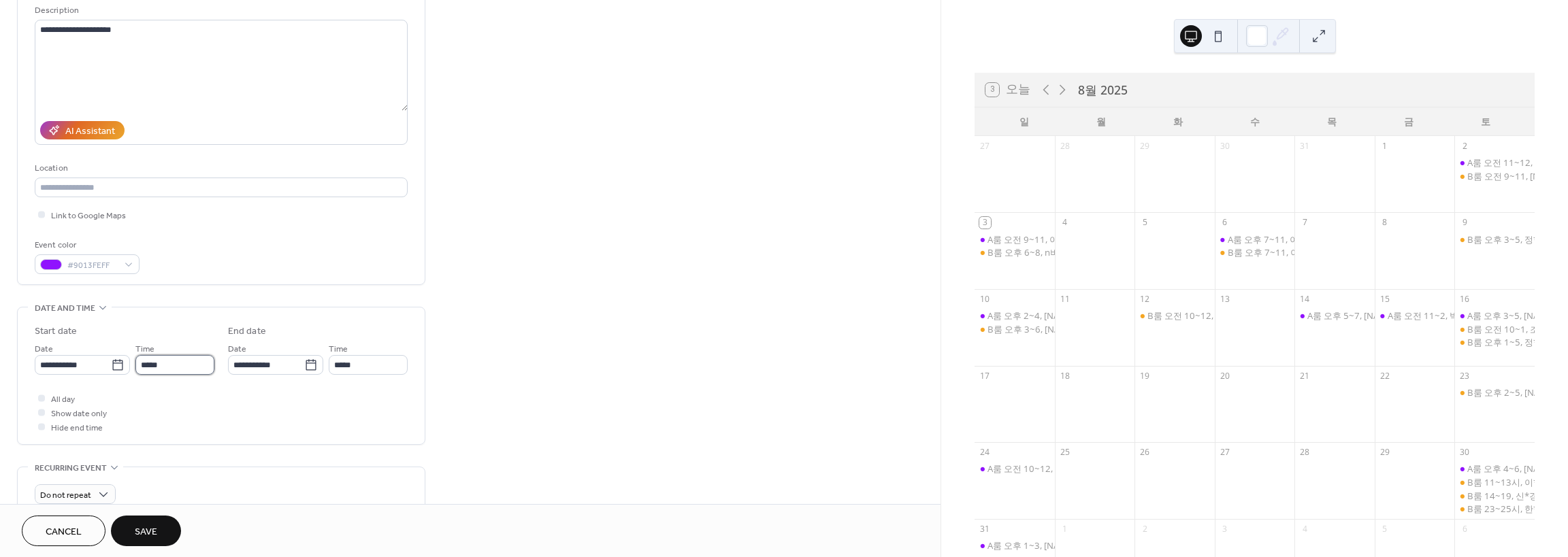 click on "*****" at bounding box center (175, 365) 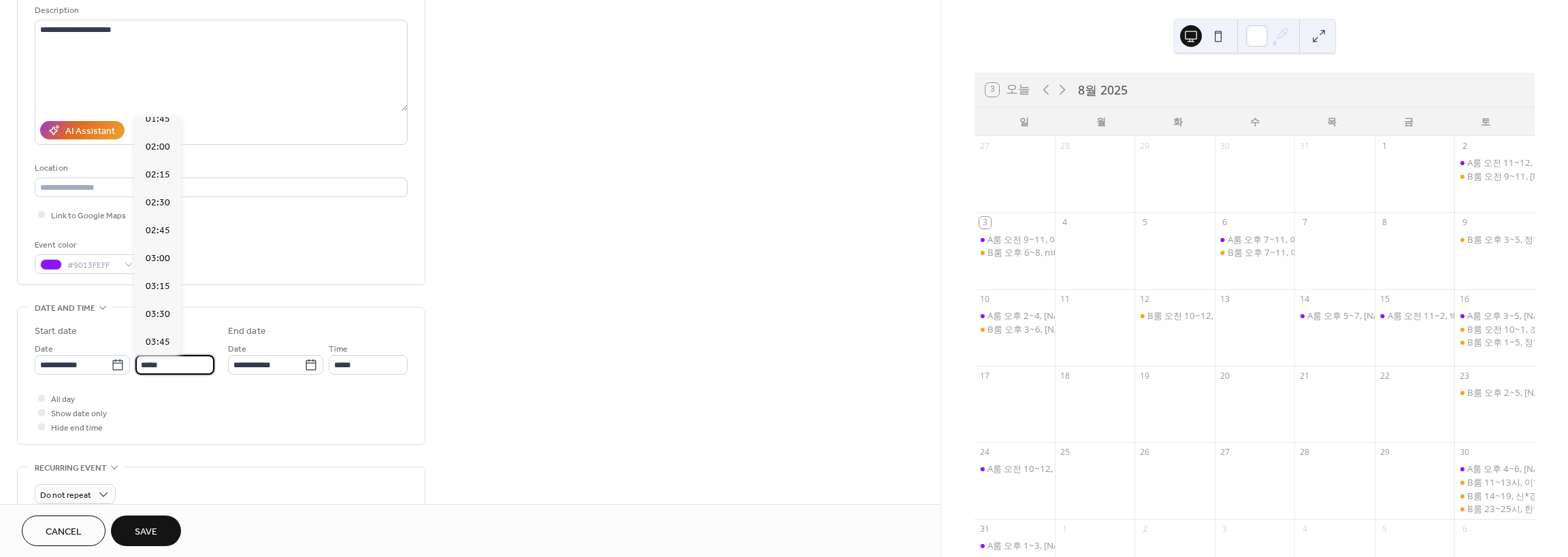 scroll, scrollTop: 0, scrollLeft: 0, axis: both 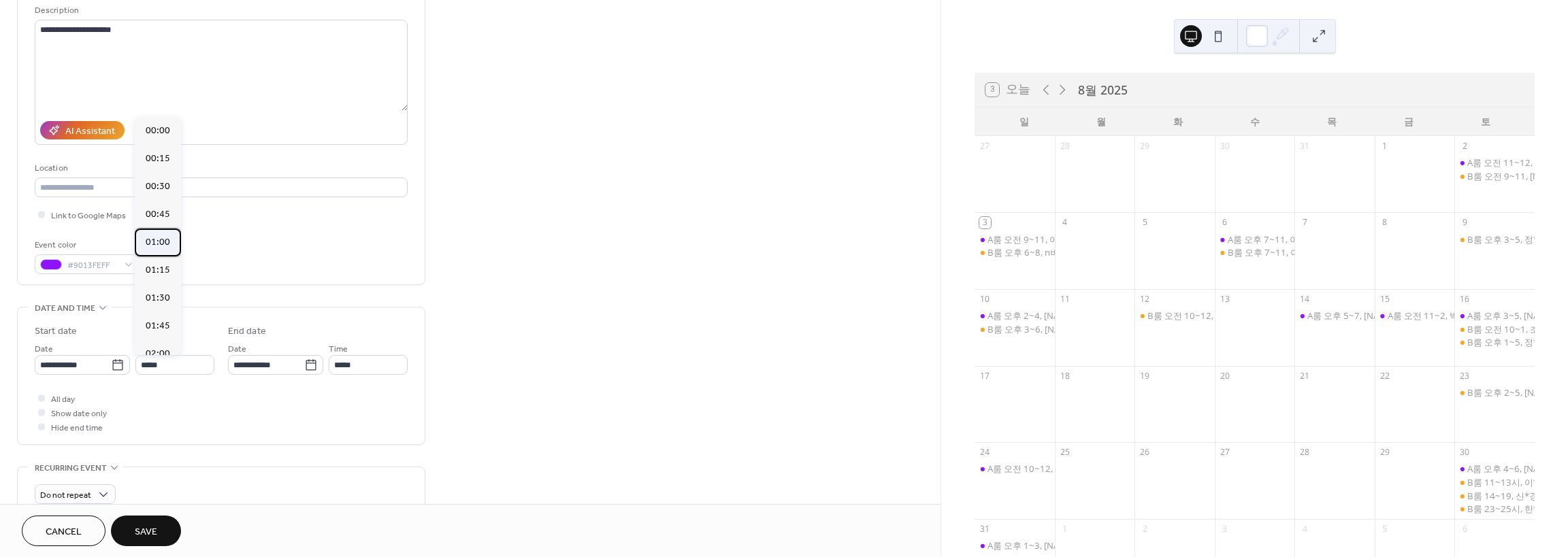 click on "01:00" at bounding box center [158, 242] 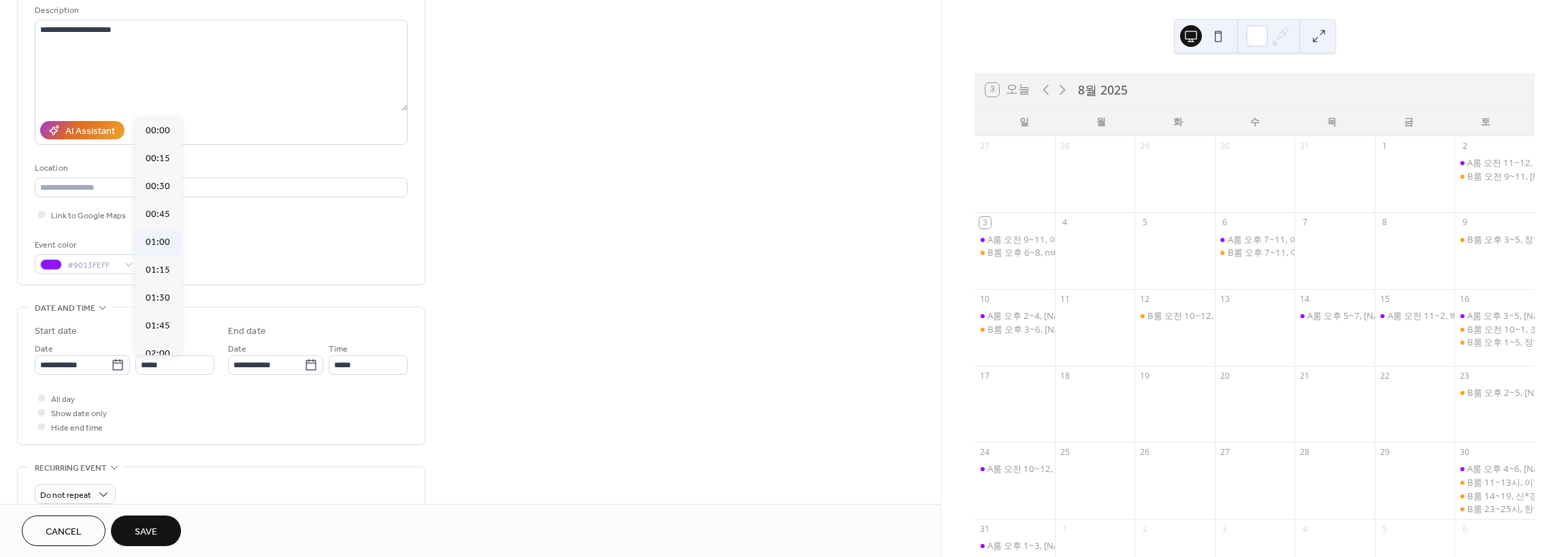 type on "*****" 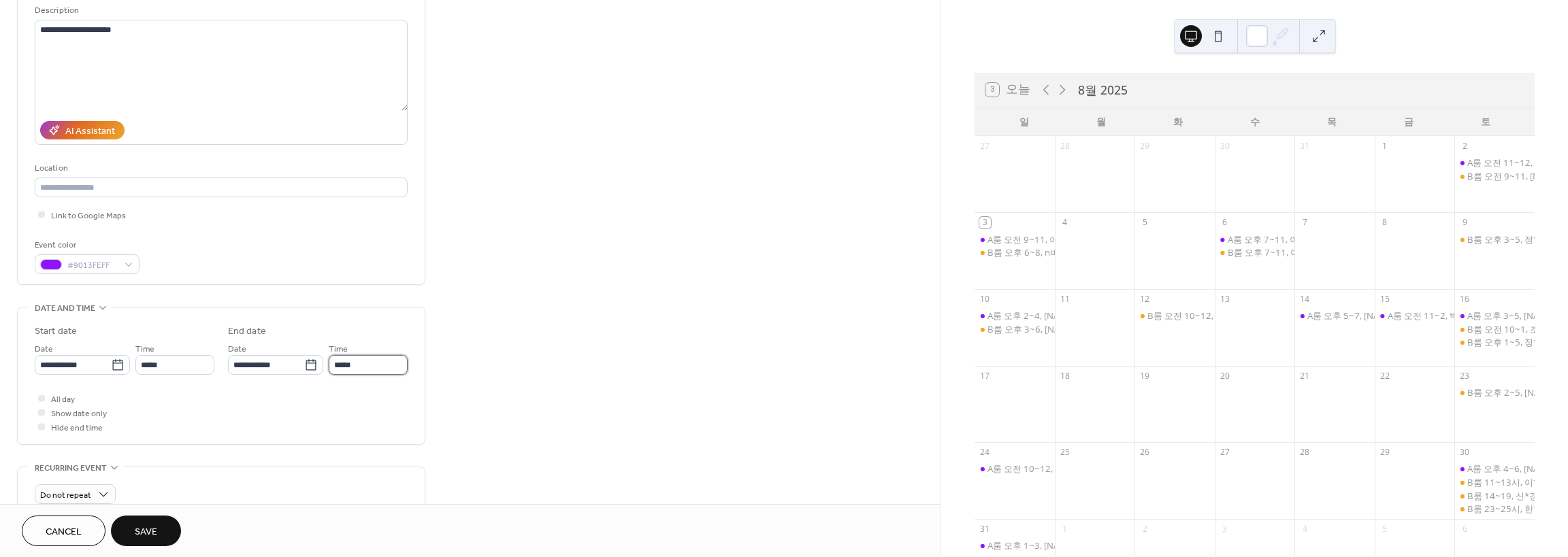 click on "*****" at bounding box center (368, 365) 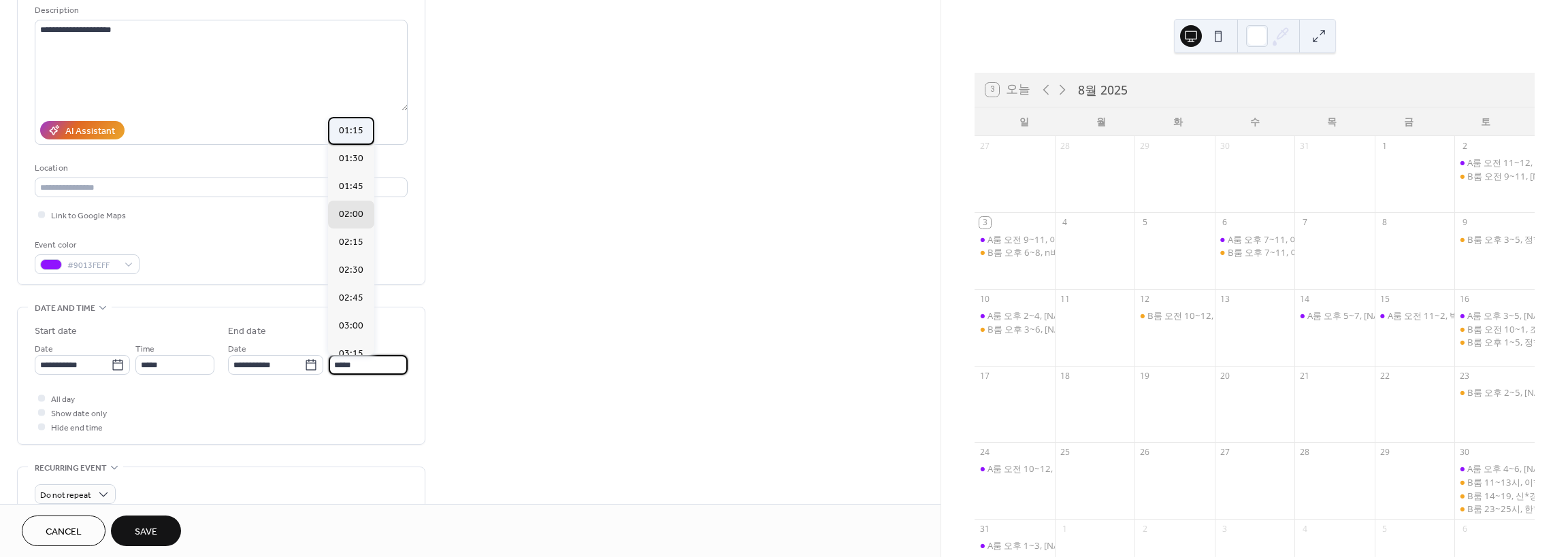 click on "01:15" at bounding box center [351, 131] 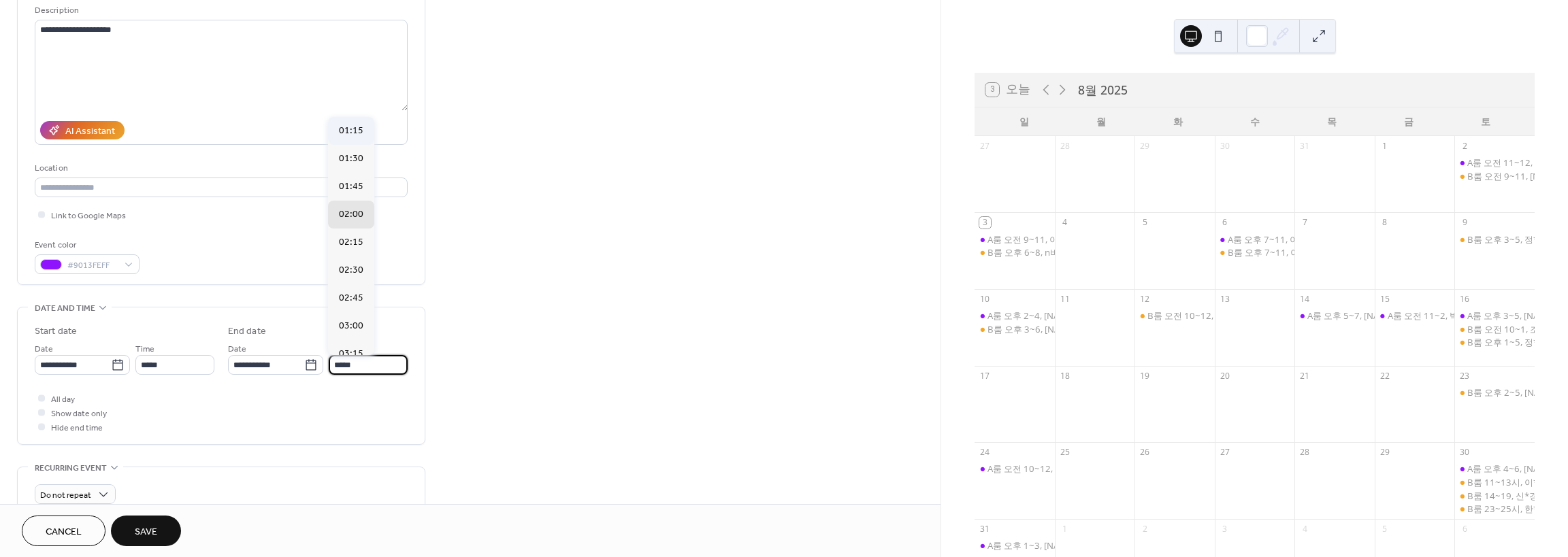 type on "*****" 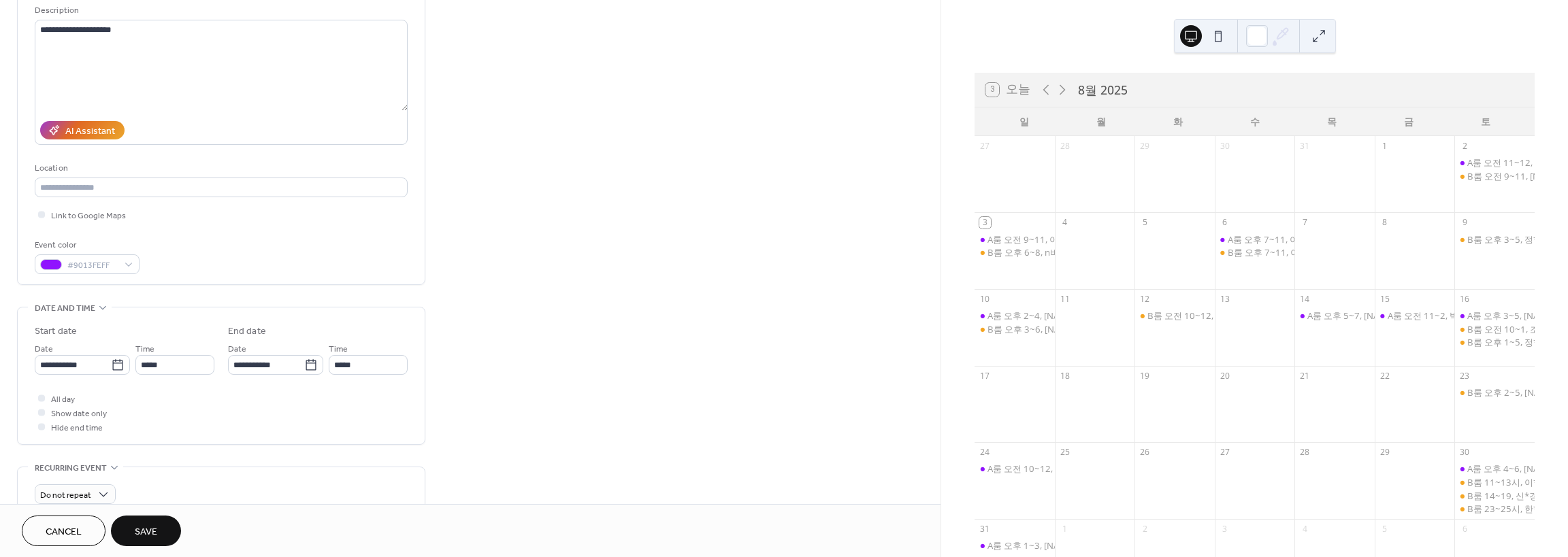 click on "Save" at bounding box center (146, 530) 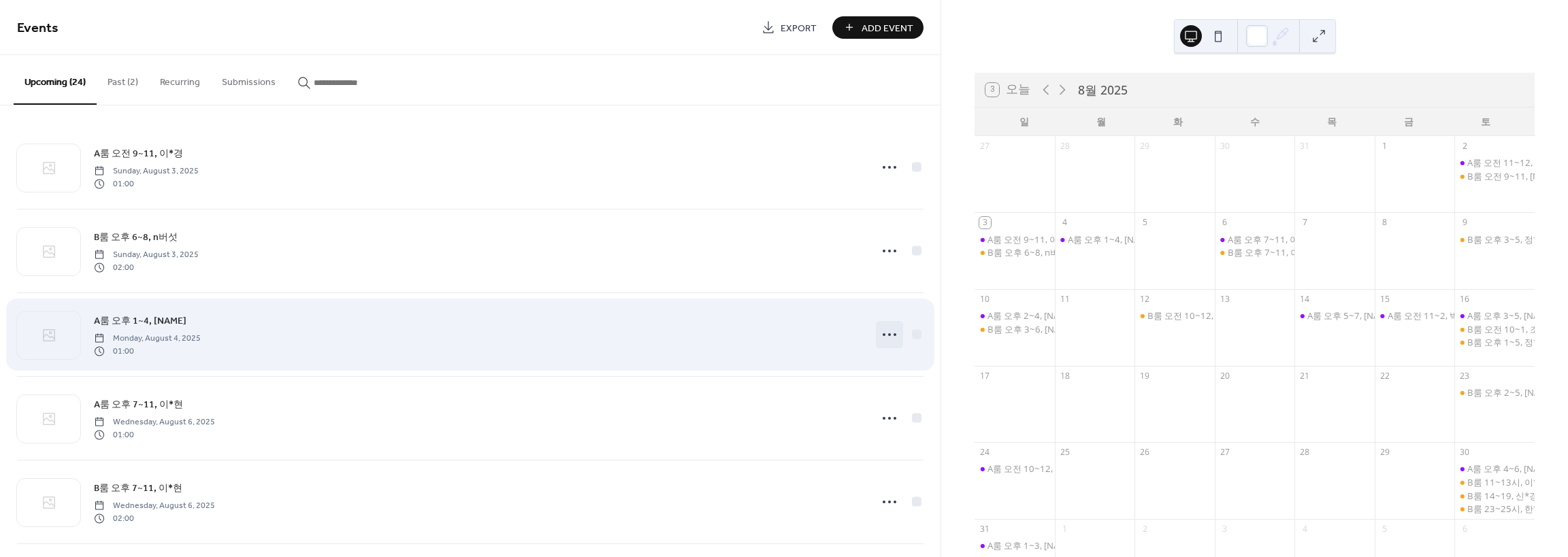 click 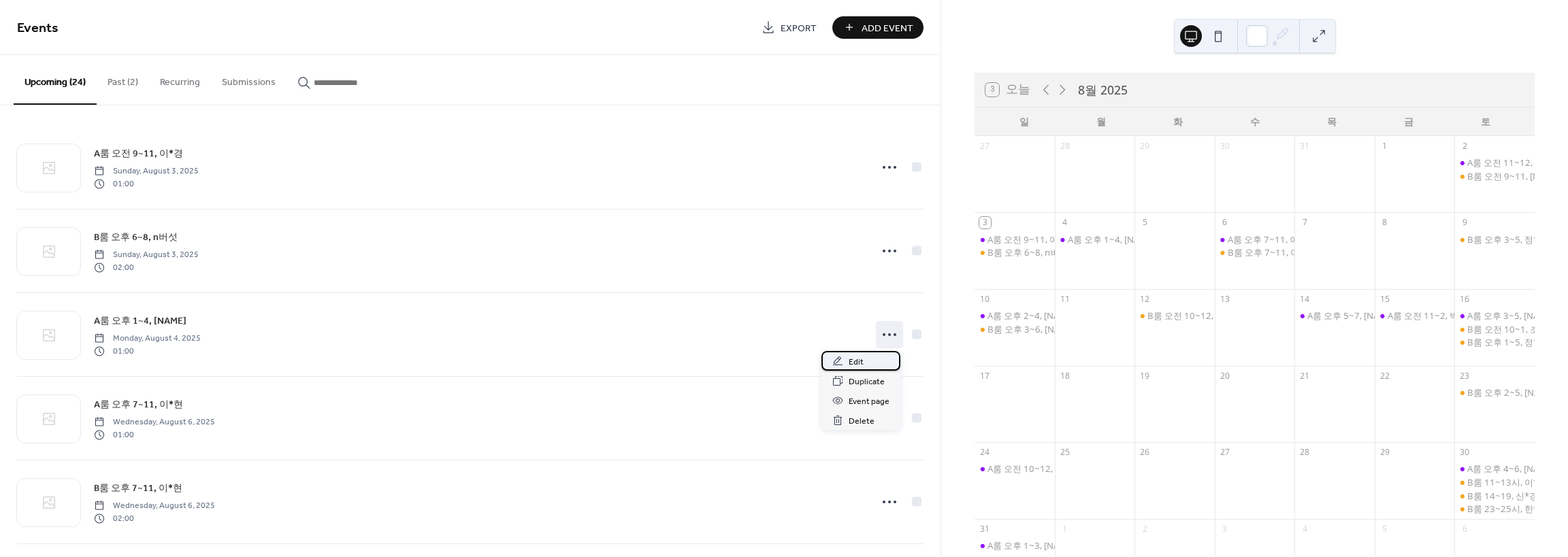 click on "Edit" at bounding box center (861, 360) 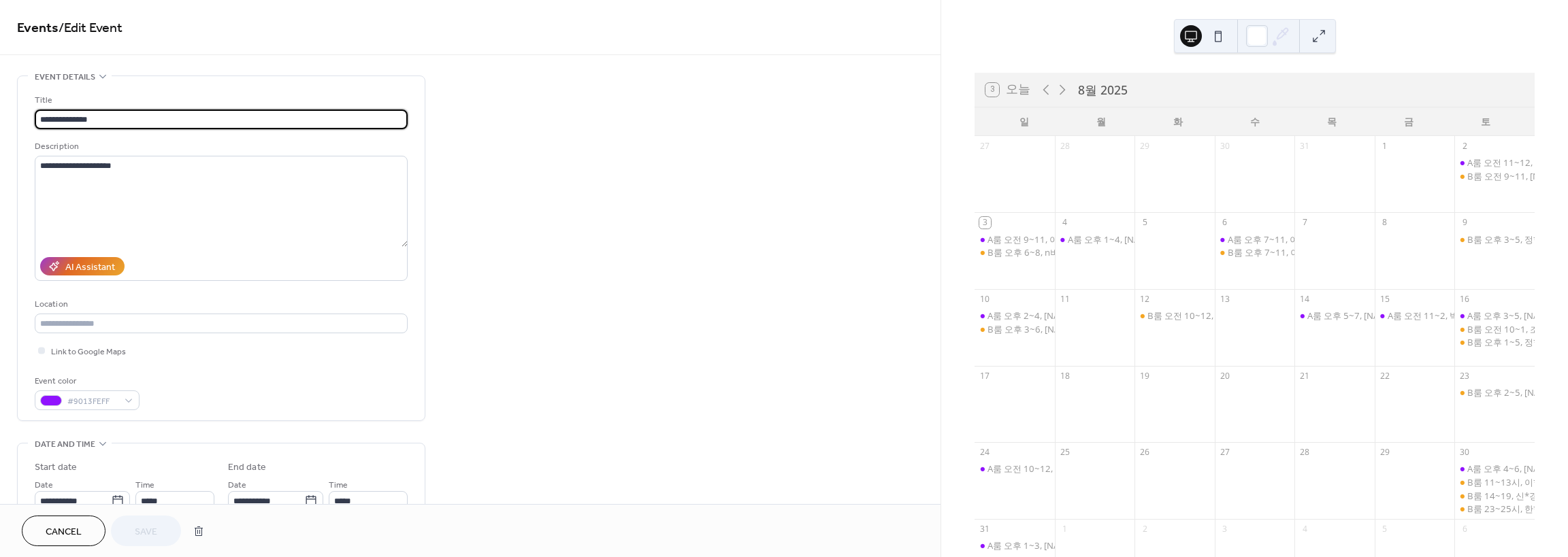 click on "**********" at bounding box center [221, 119] 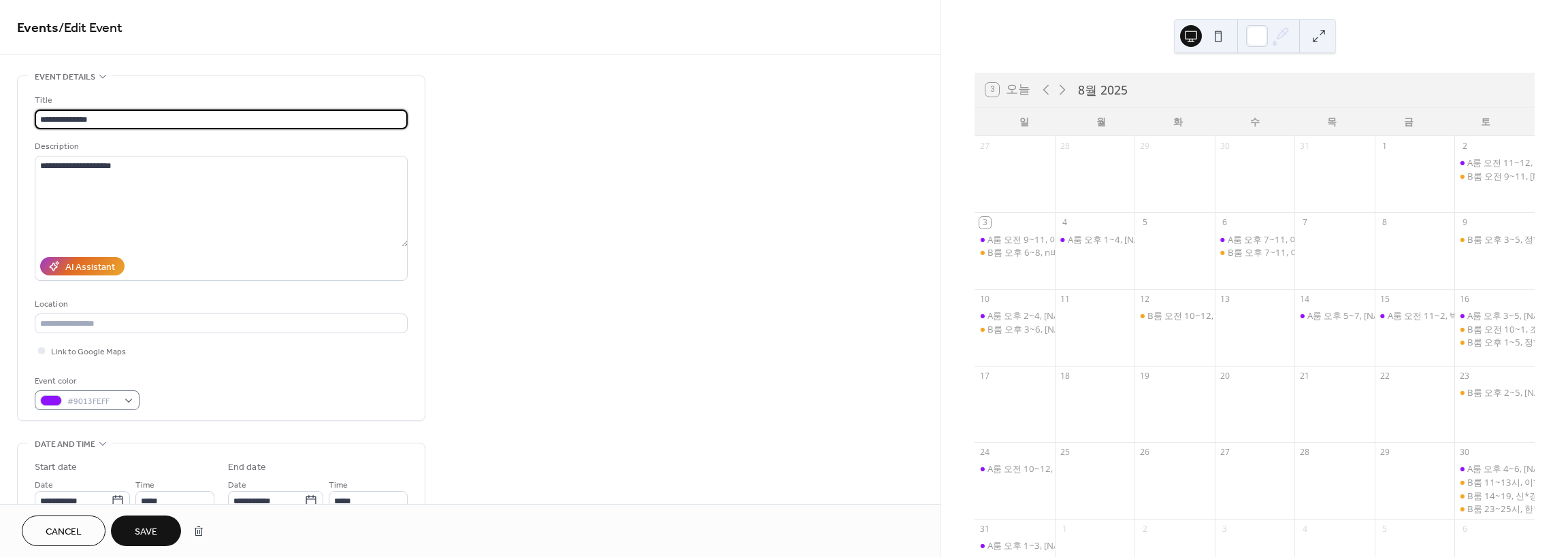 type on "**********" 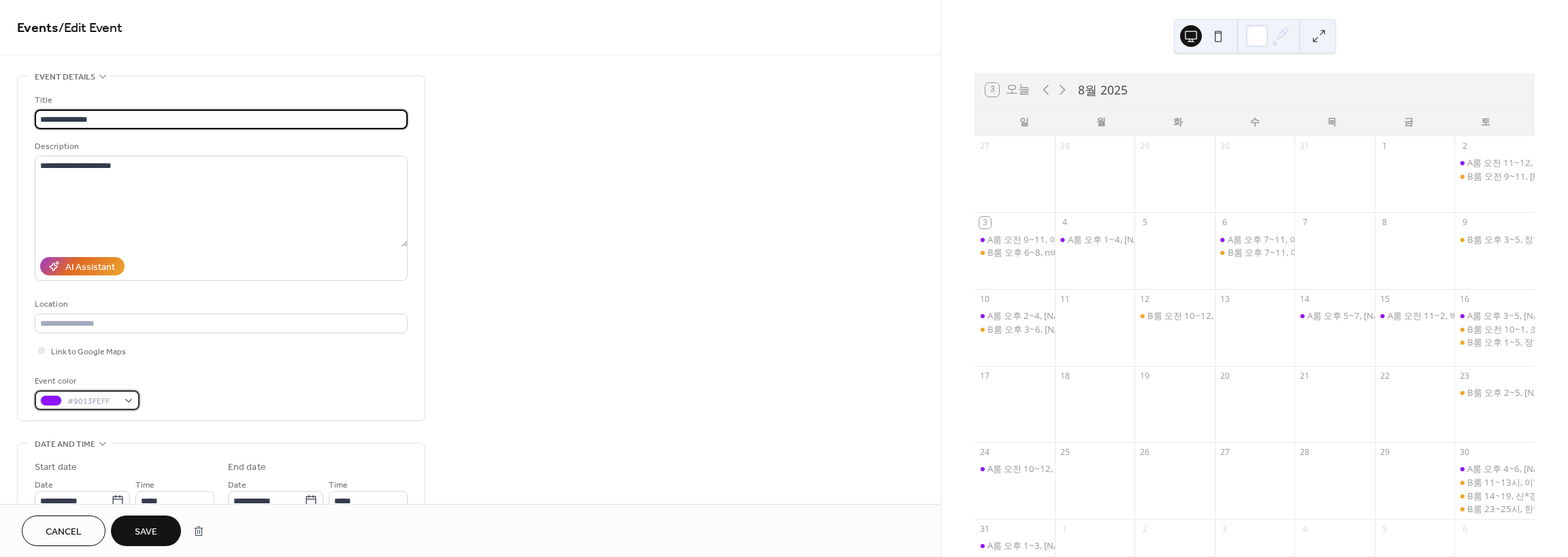 click on "#9013FEFF" at bounding box center [87, 400] 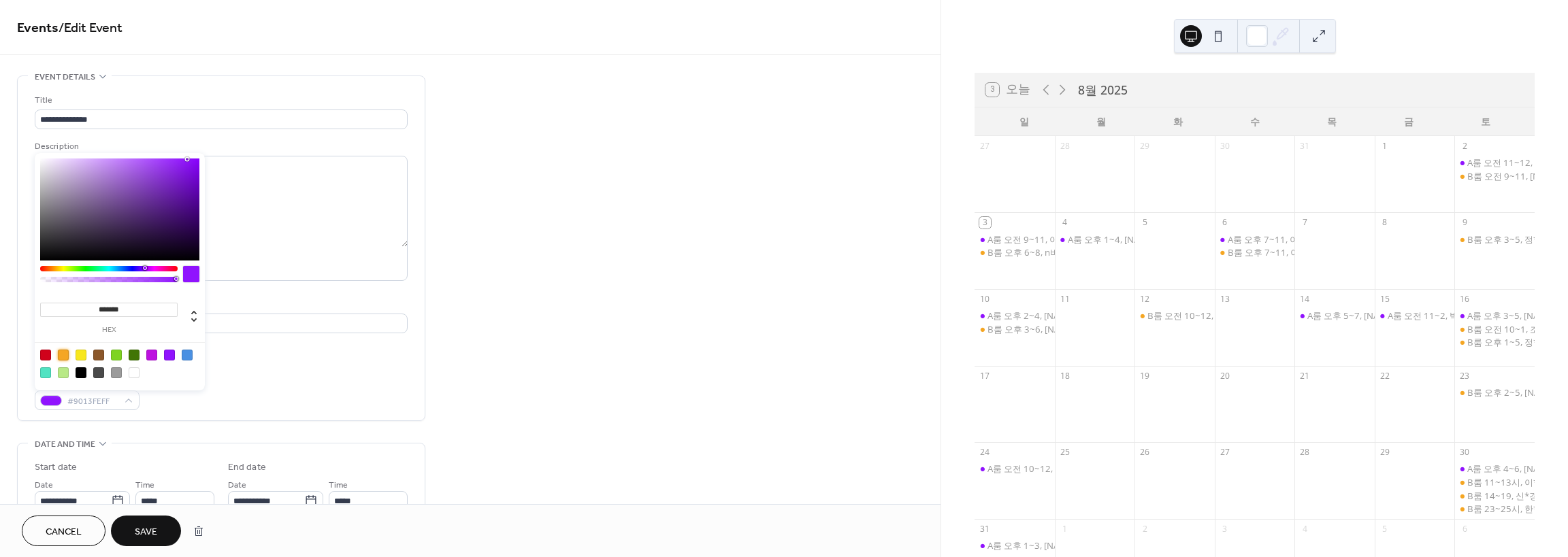 click at bounding box center [63, 355] 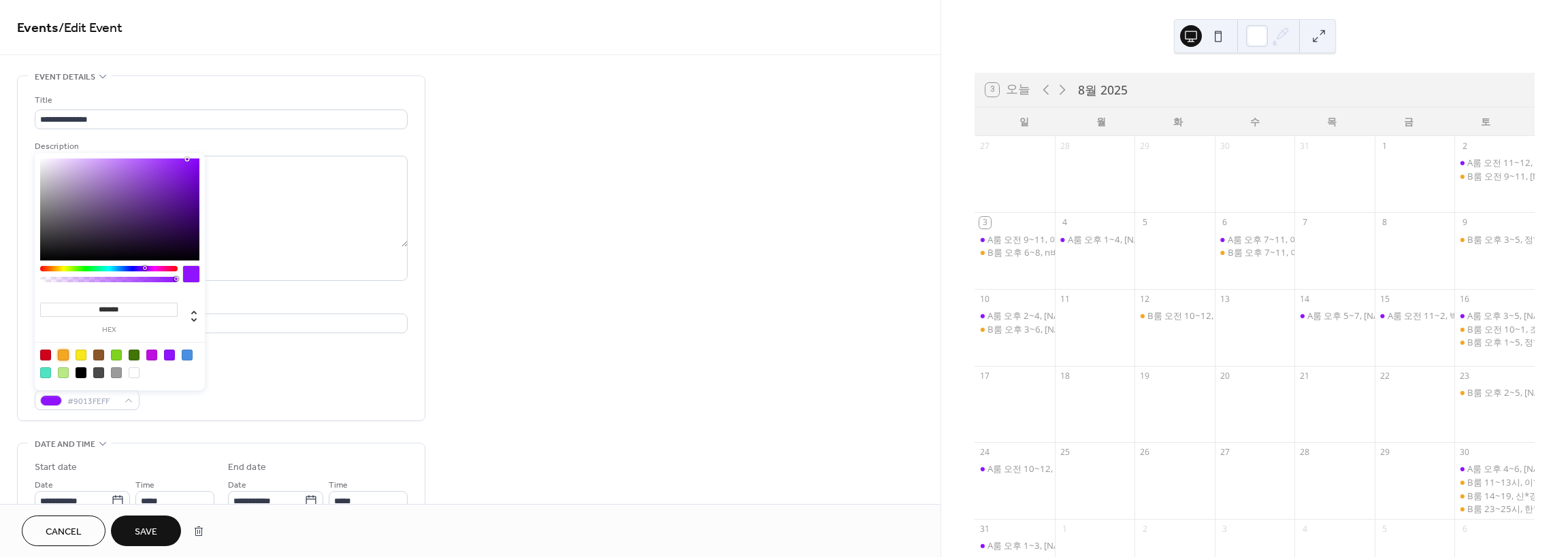 type on "*******" 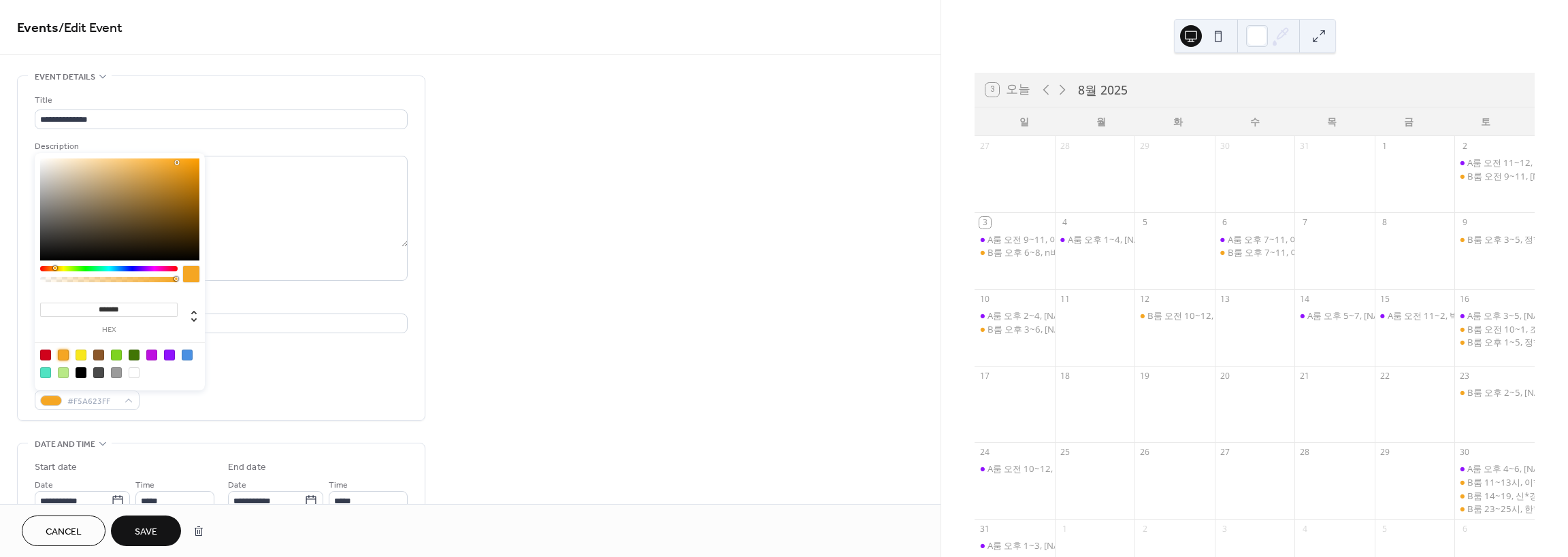 click on "Save" at bounding box center (146, 530) 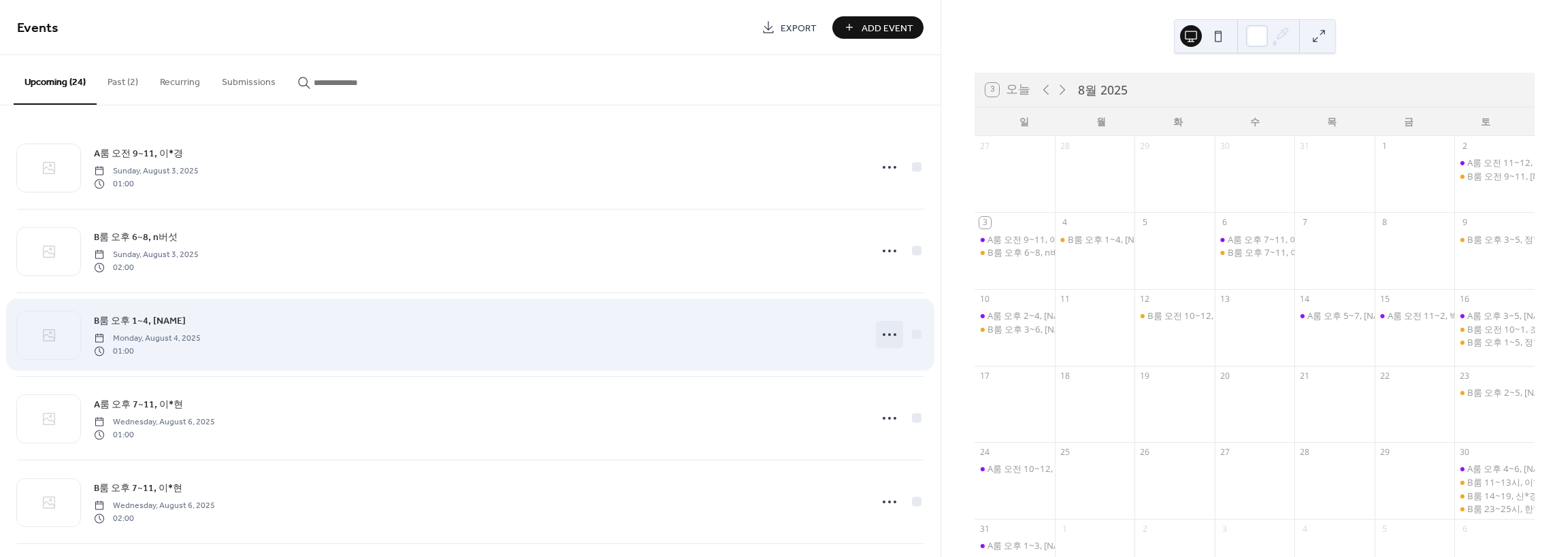 click 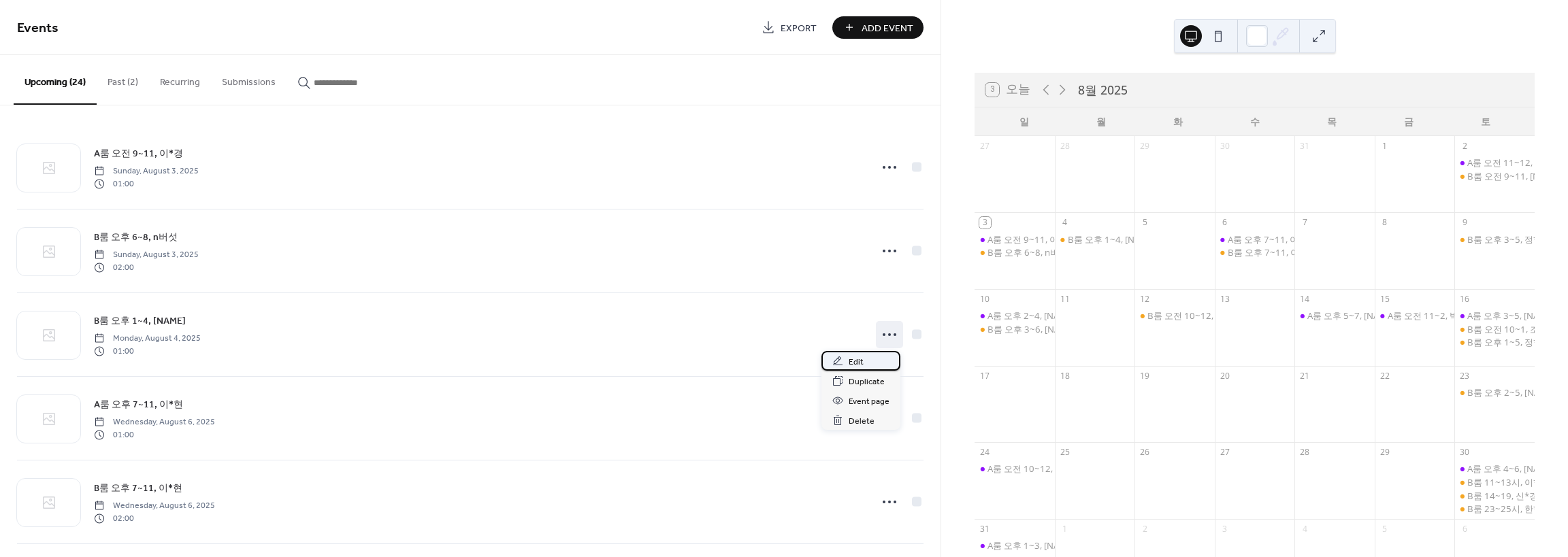 click on "Edit" at bounding box center [861, 360] 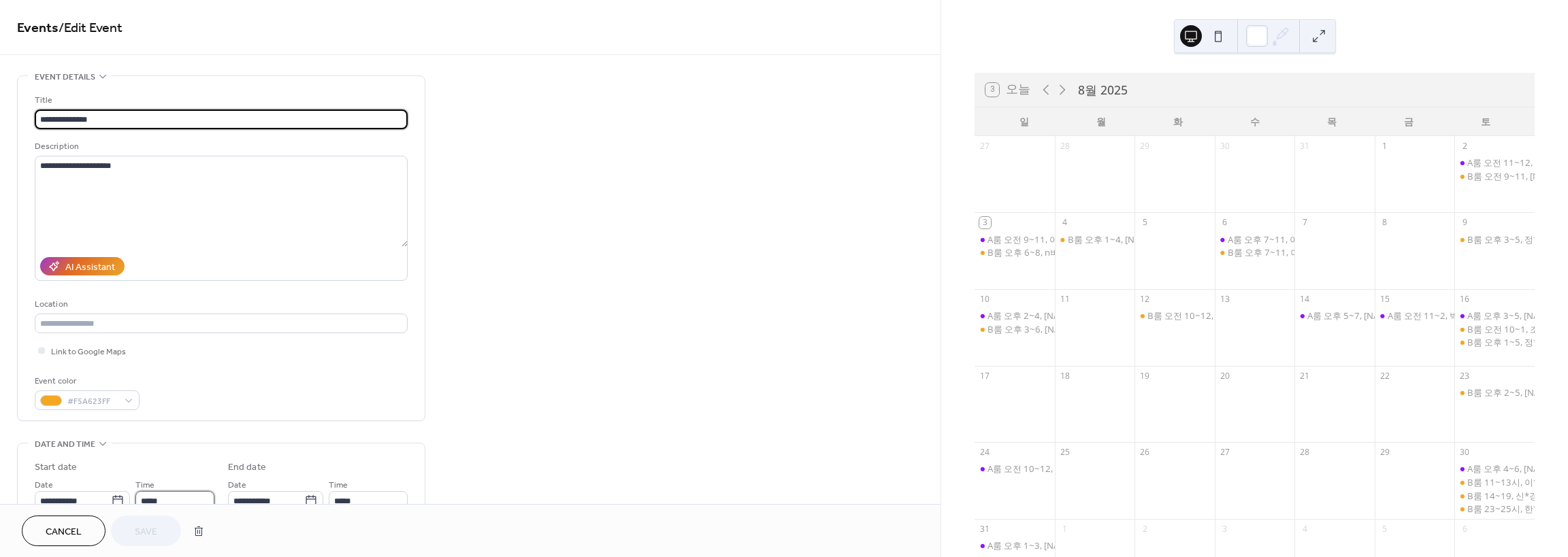 click on "*****" at bounding box center (175, 501) 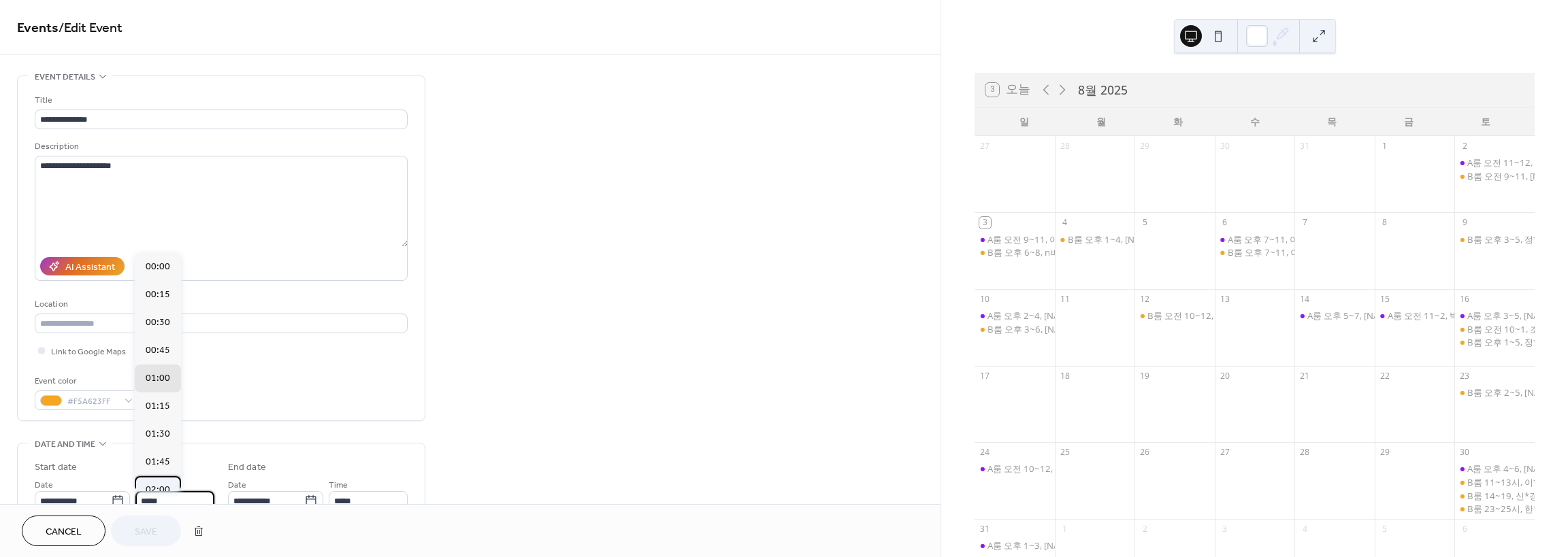 click on "02:00" at bounding box center (158, 490) 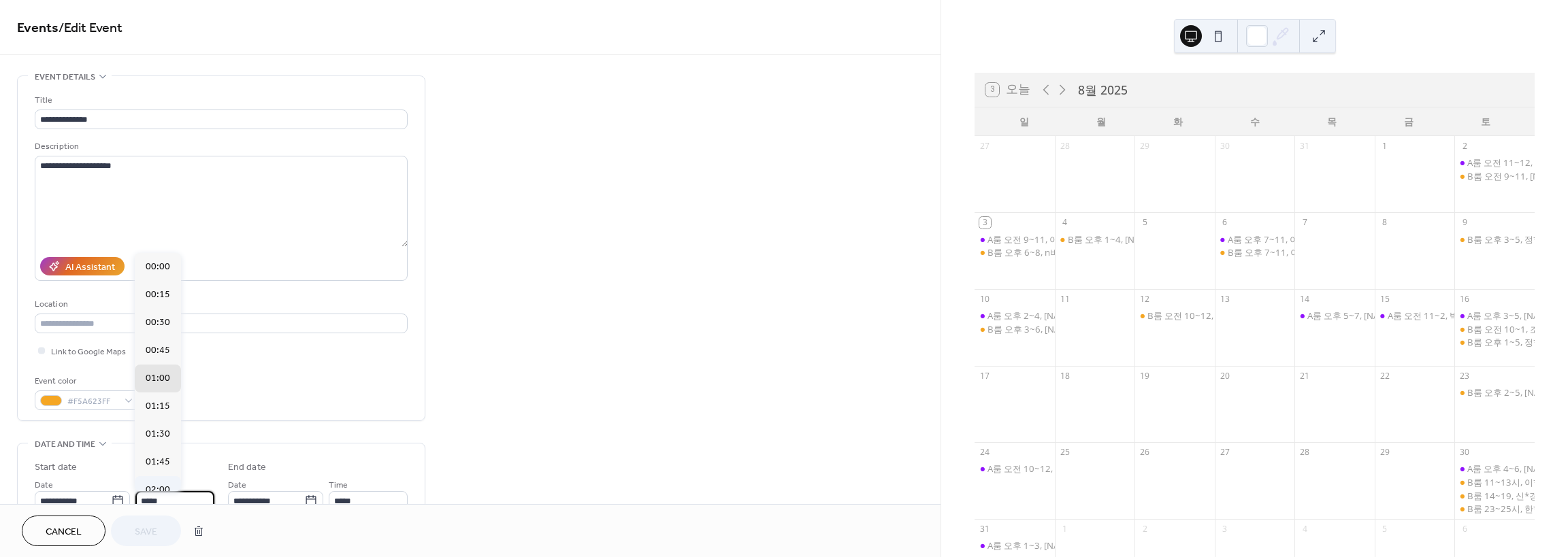 type on "*****" 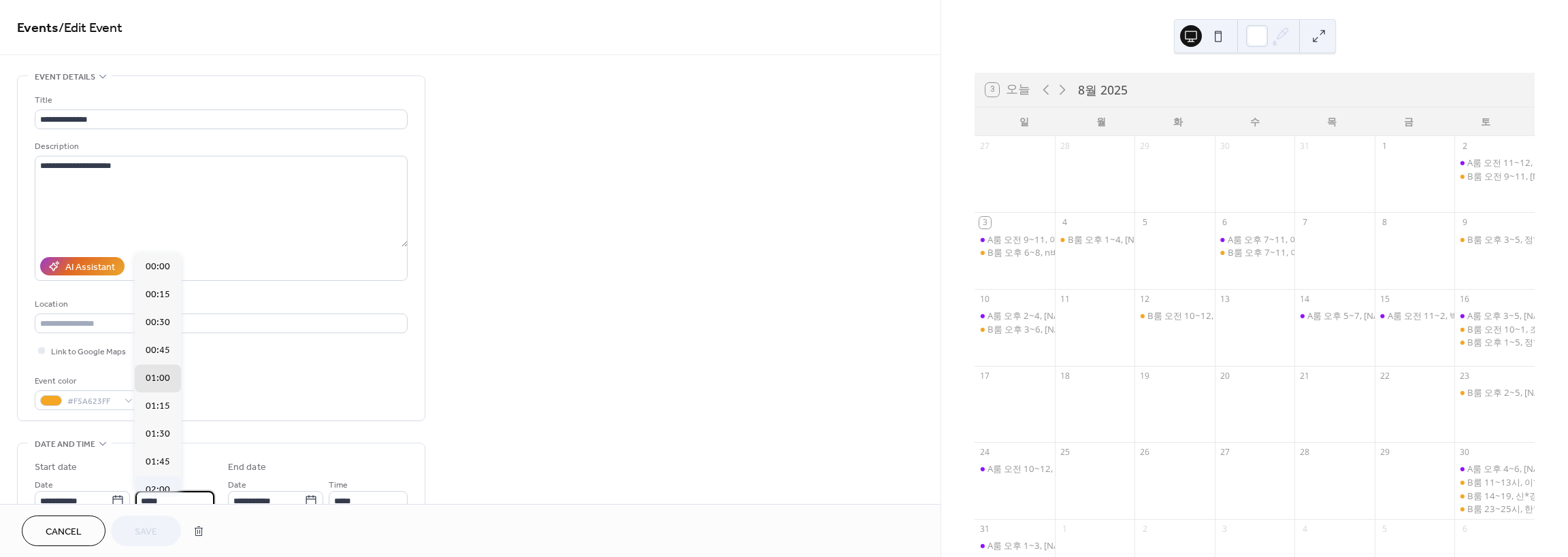 type on "*****" 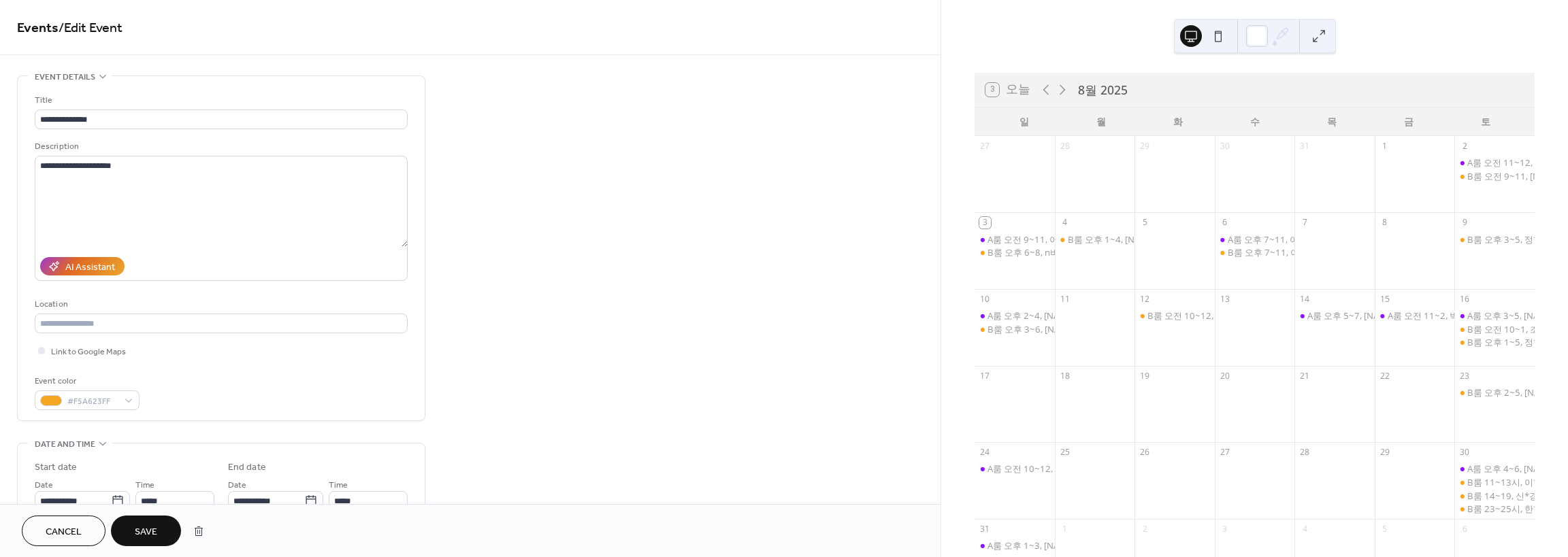 click on "Save" at bounding box center (146, 532) 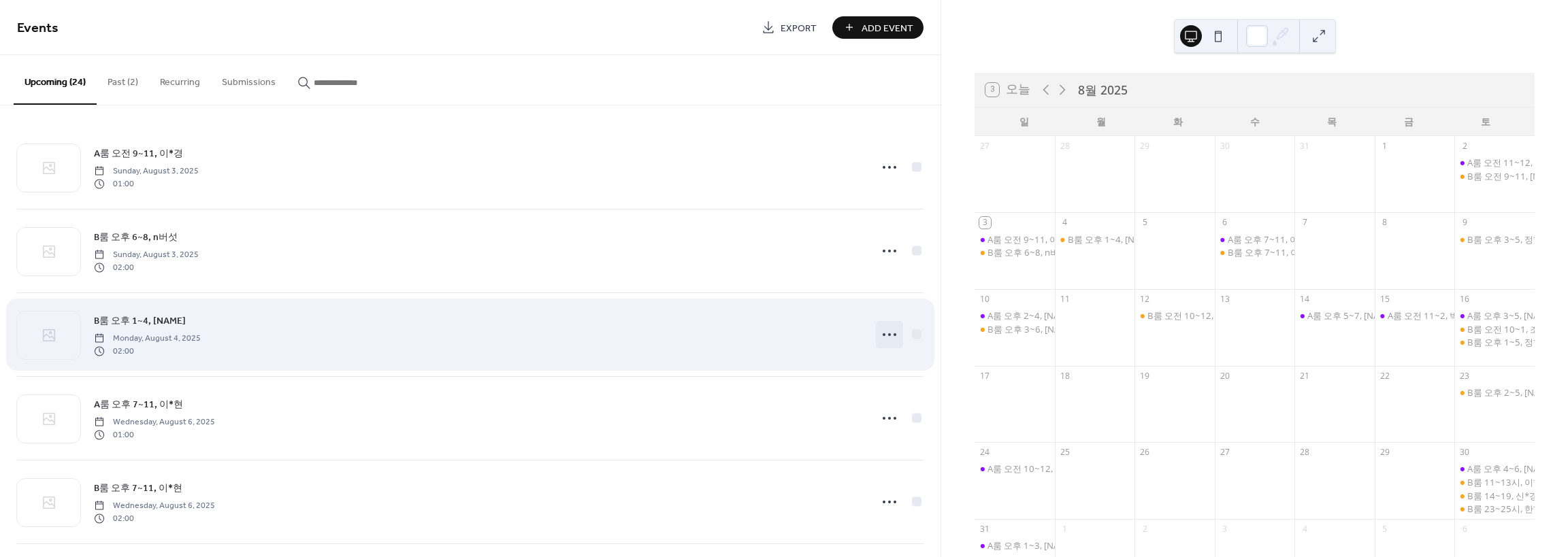 click 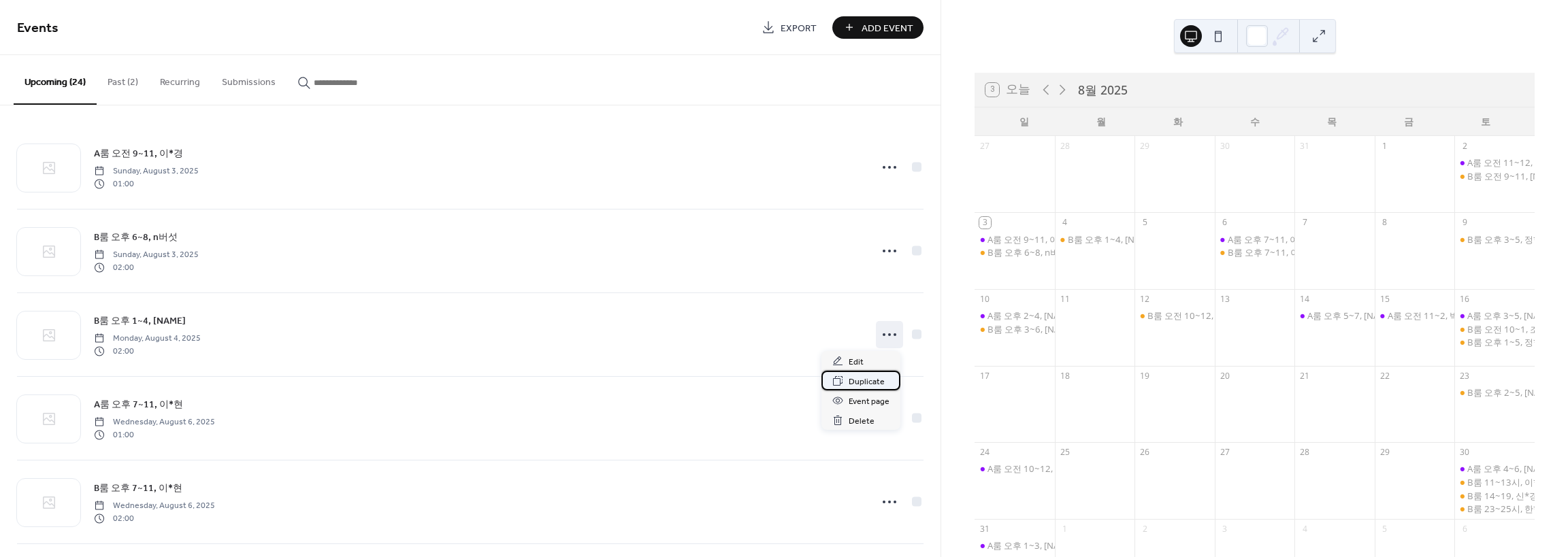 click on "Duplicate" at bounding box center [866, 382] 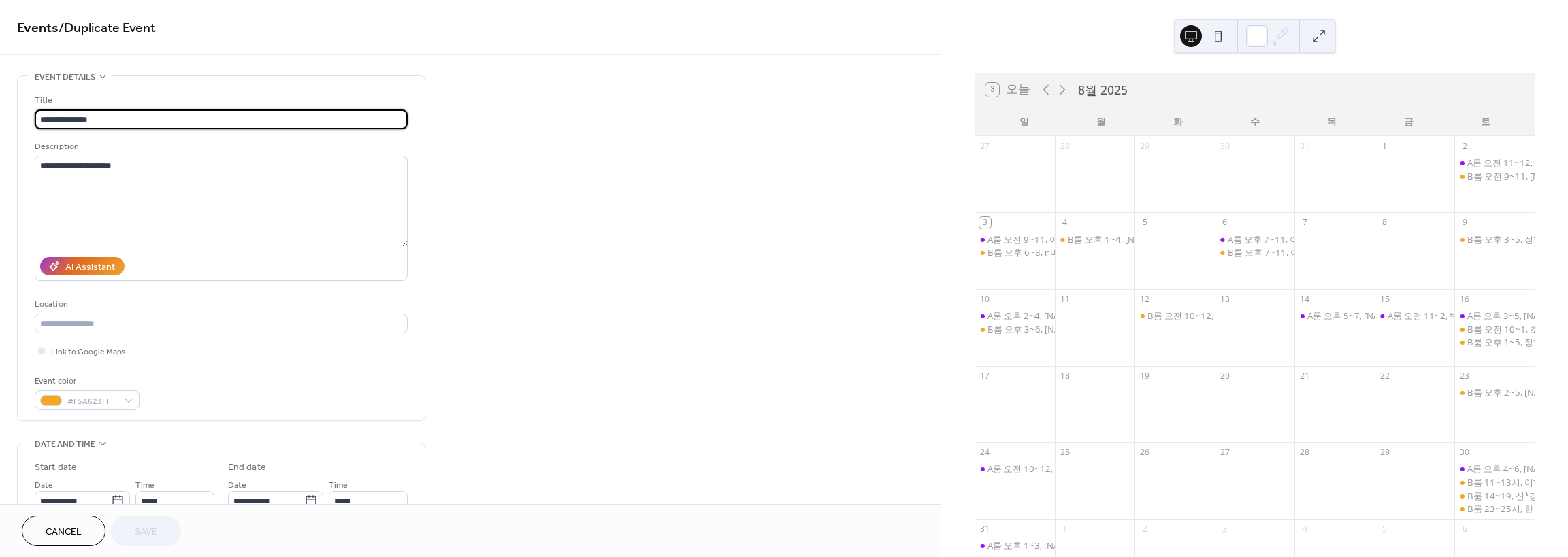 click on "**********" at bounding box center (221, 119) 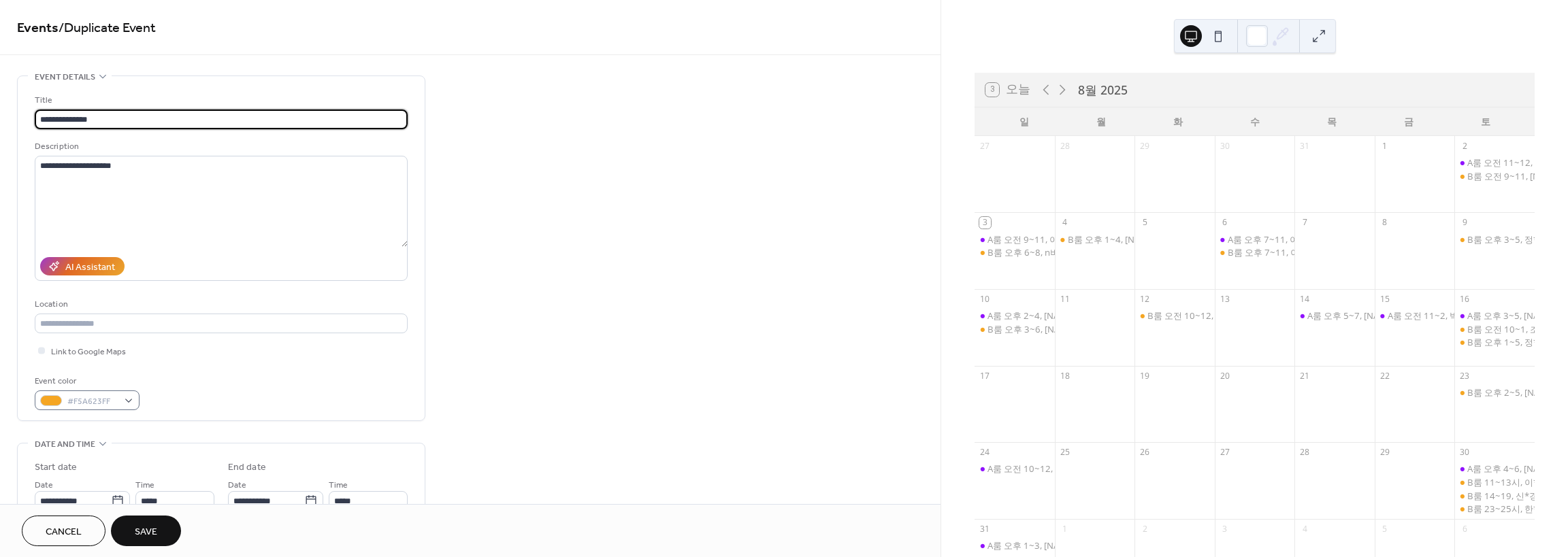 type on "**********" 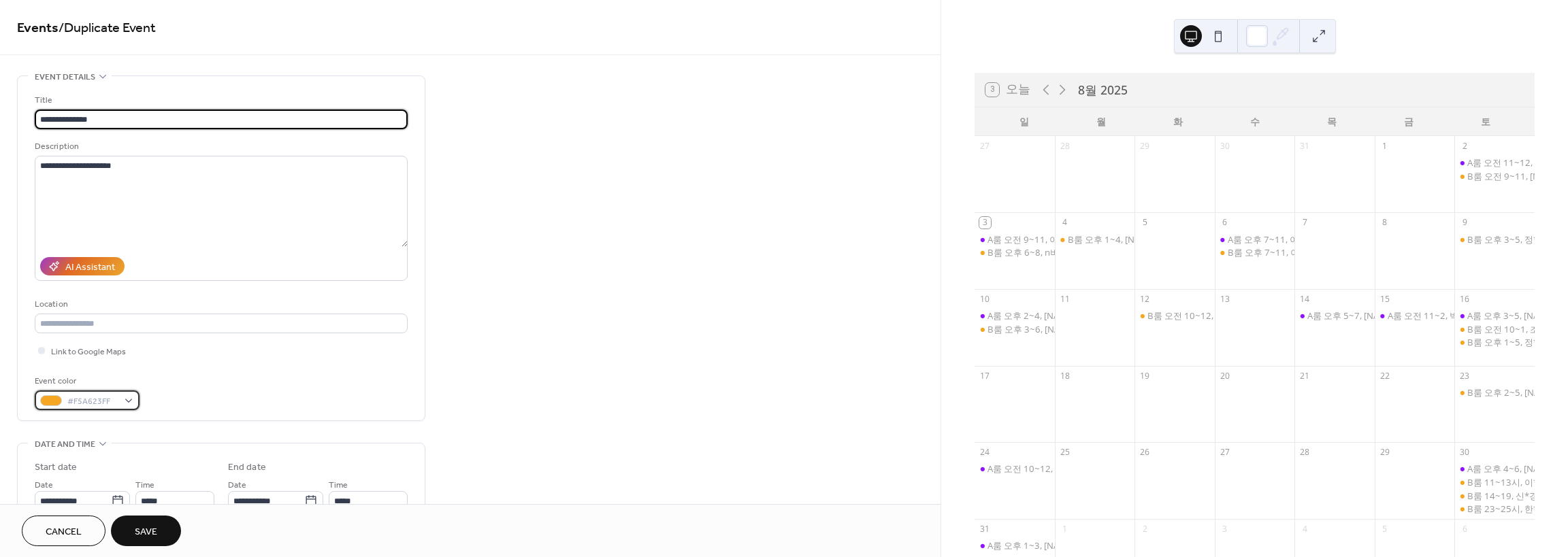 click on "#F5A623FF" at bounding box center (93, 401) 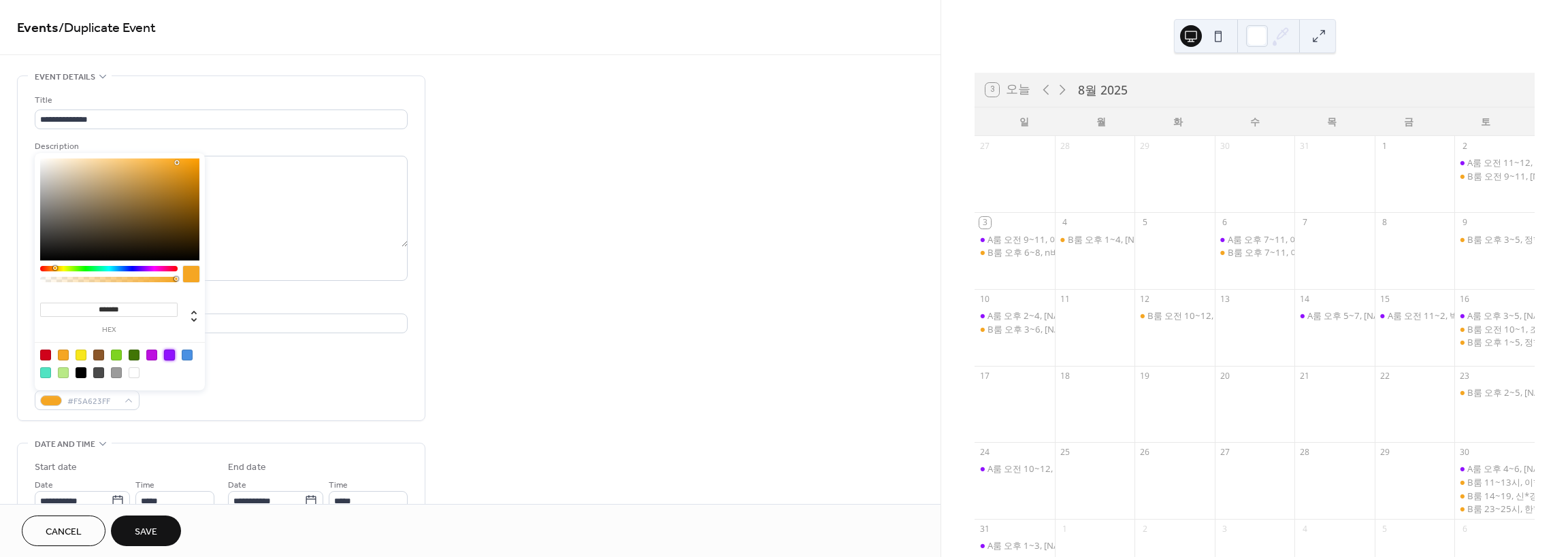 click at bounding box center [169, 355] 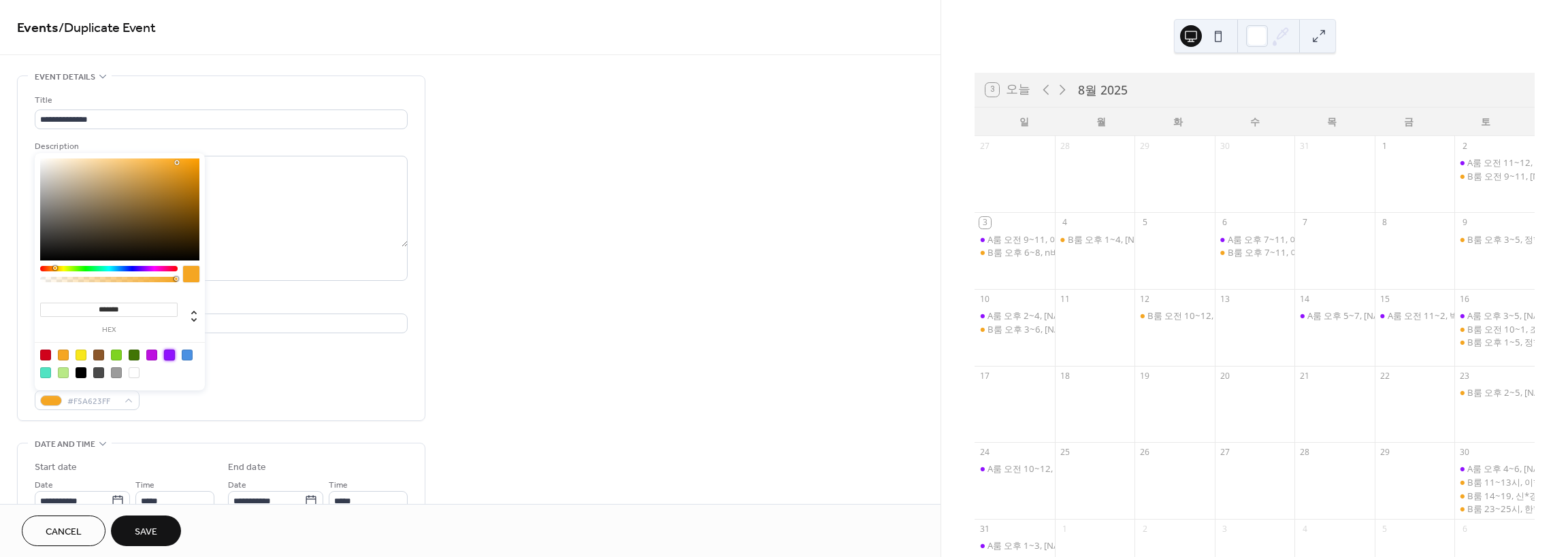type on "*******" 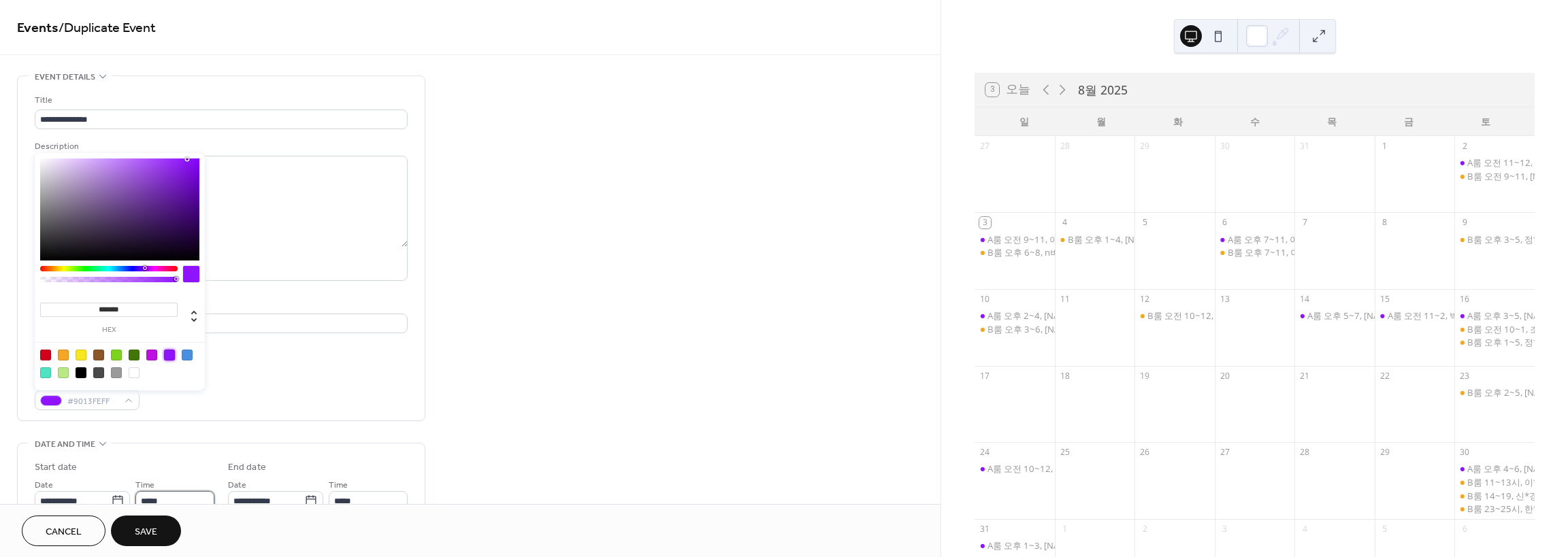 click on "*****" at bounding box center (175, 501) 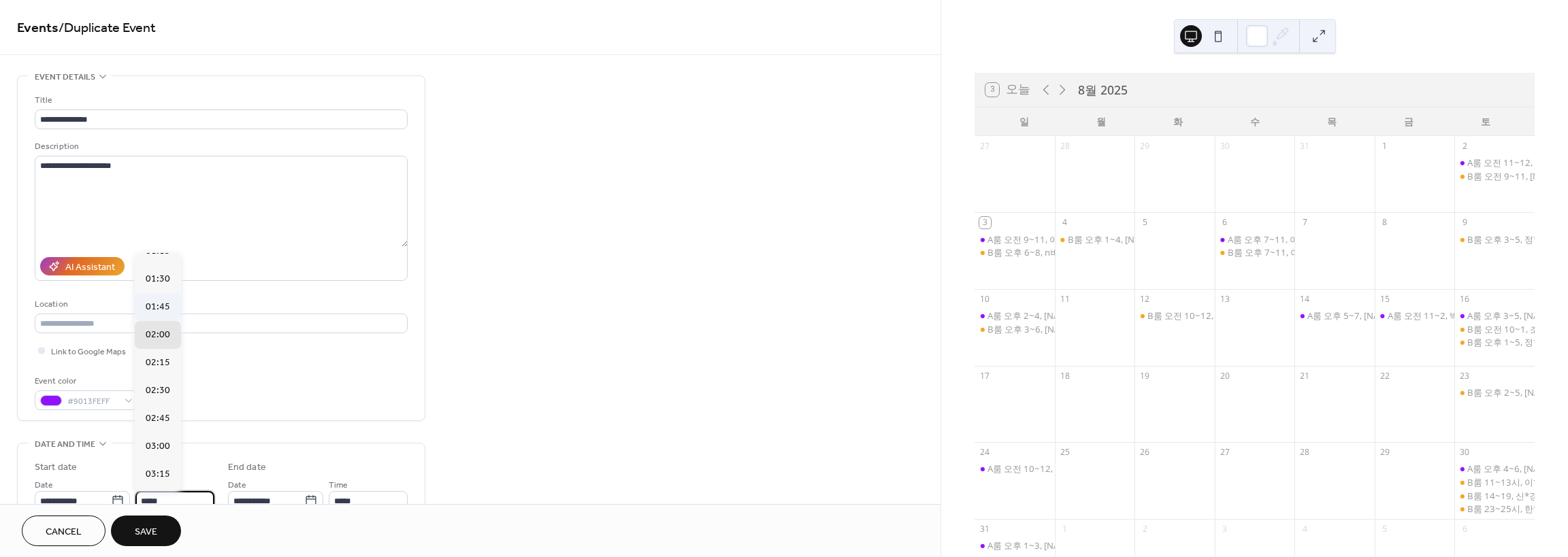 scroll, scrollTop: 87, scrollLeft: 0, axis: vertical 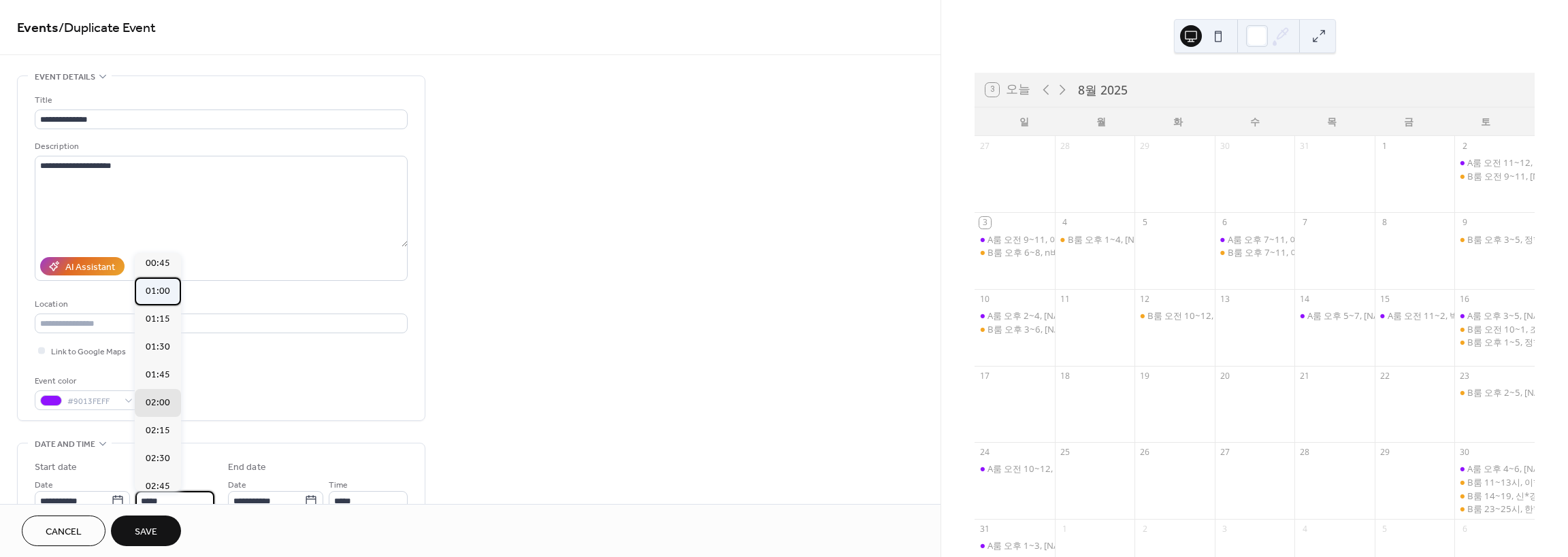 click on "01:00" at bounding box center (158, 291) 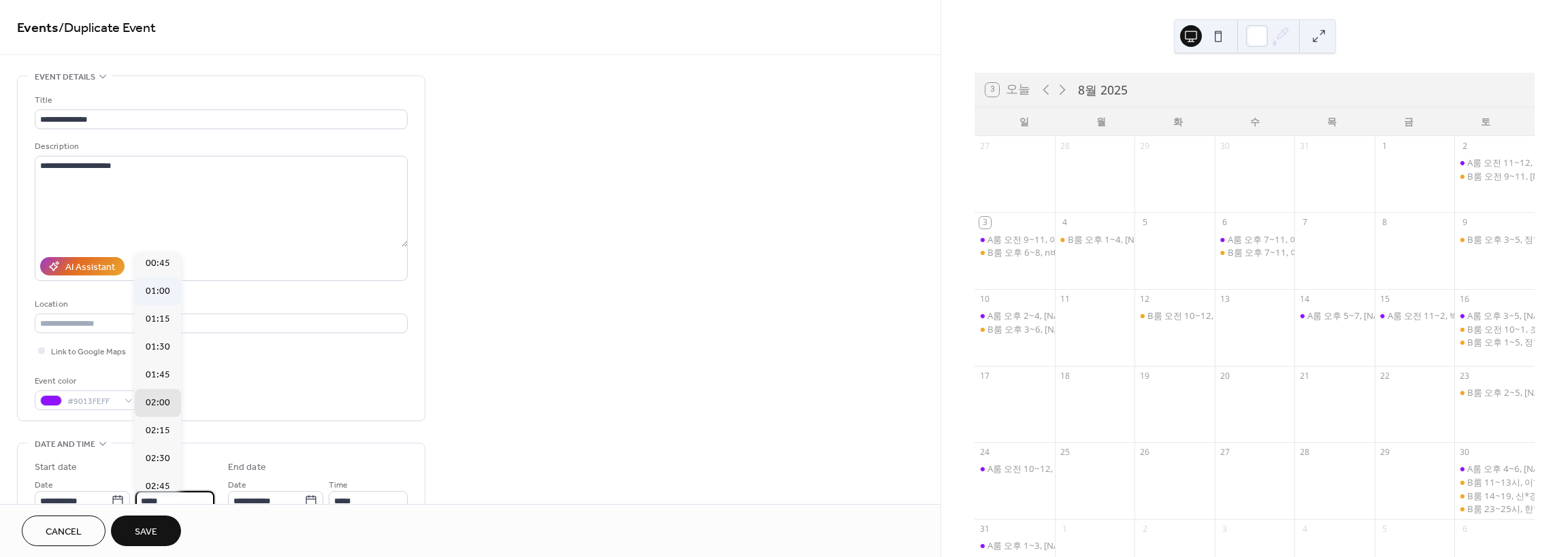 type on "*****" 